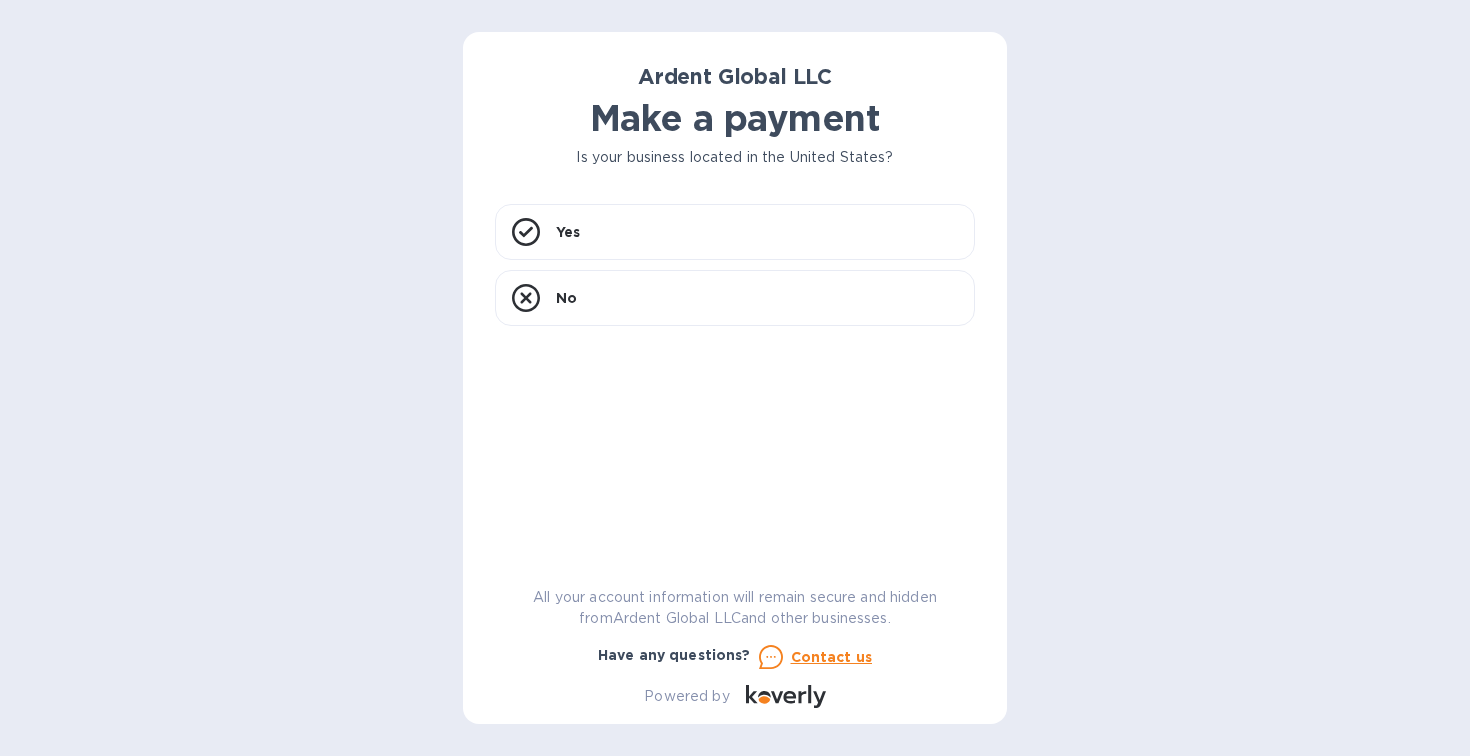 scroll, scrollTop: 0, scrollLeft: 0, axis: both 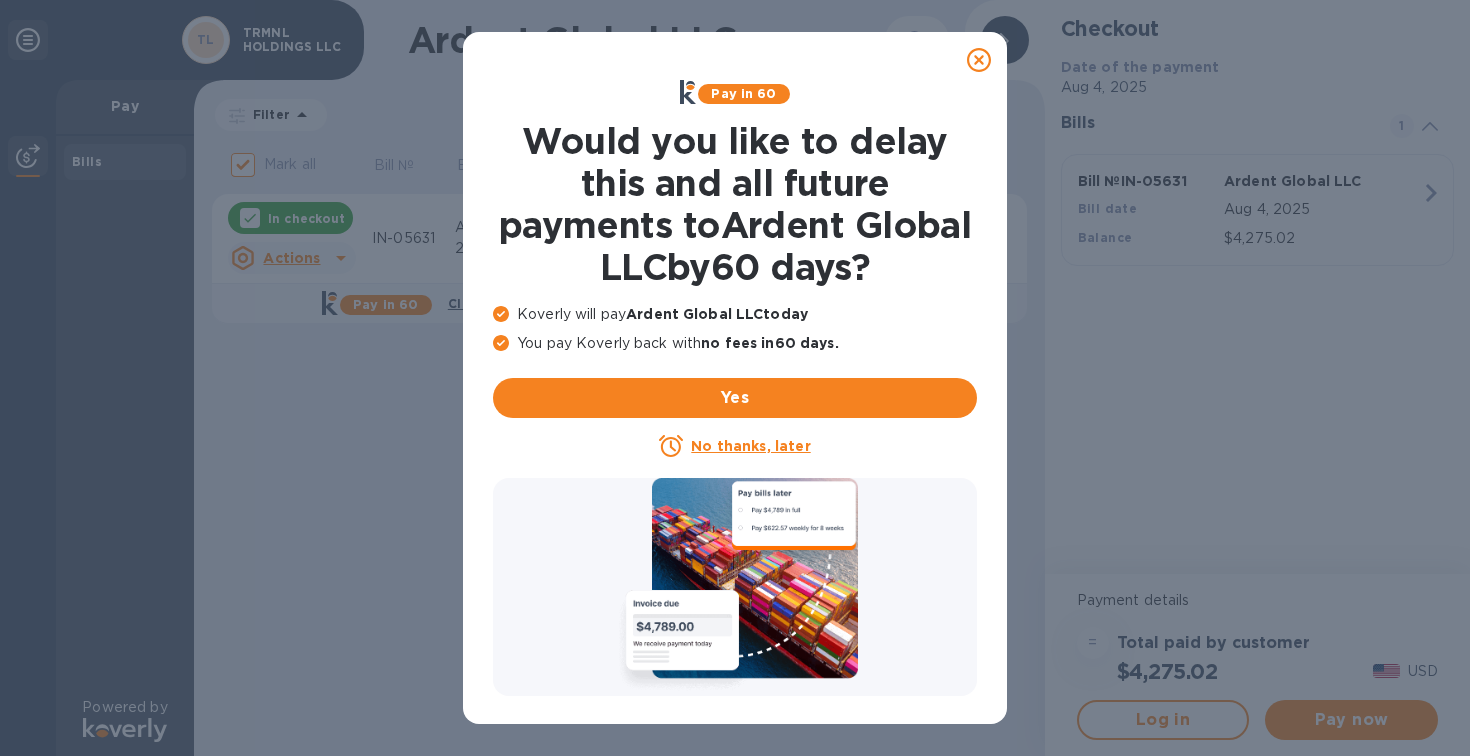 click on "No thanks, later" at bounding box center [750, 446] 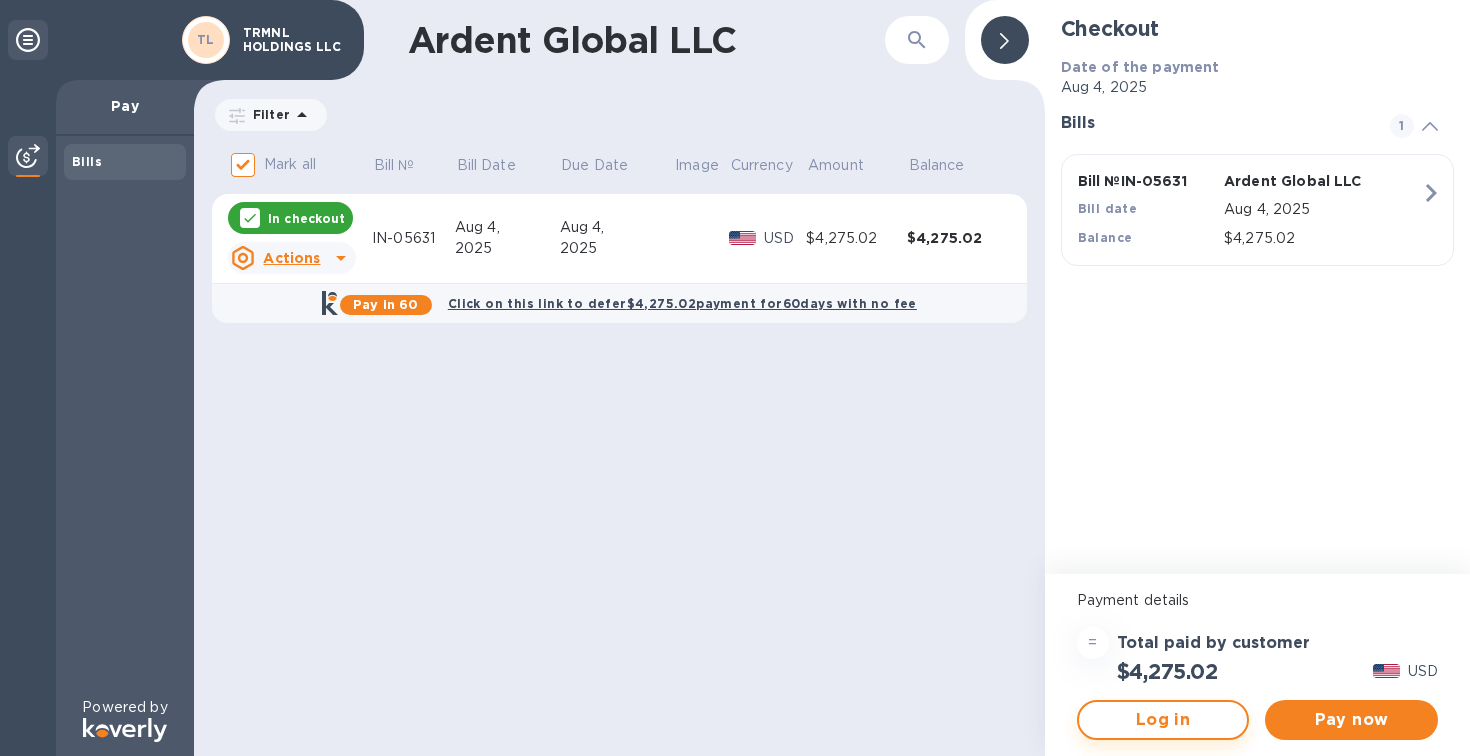 click on "Log in" at bounding box center (1163, 720) 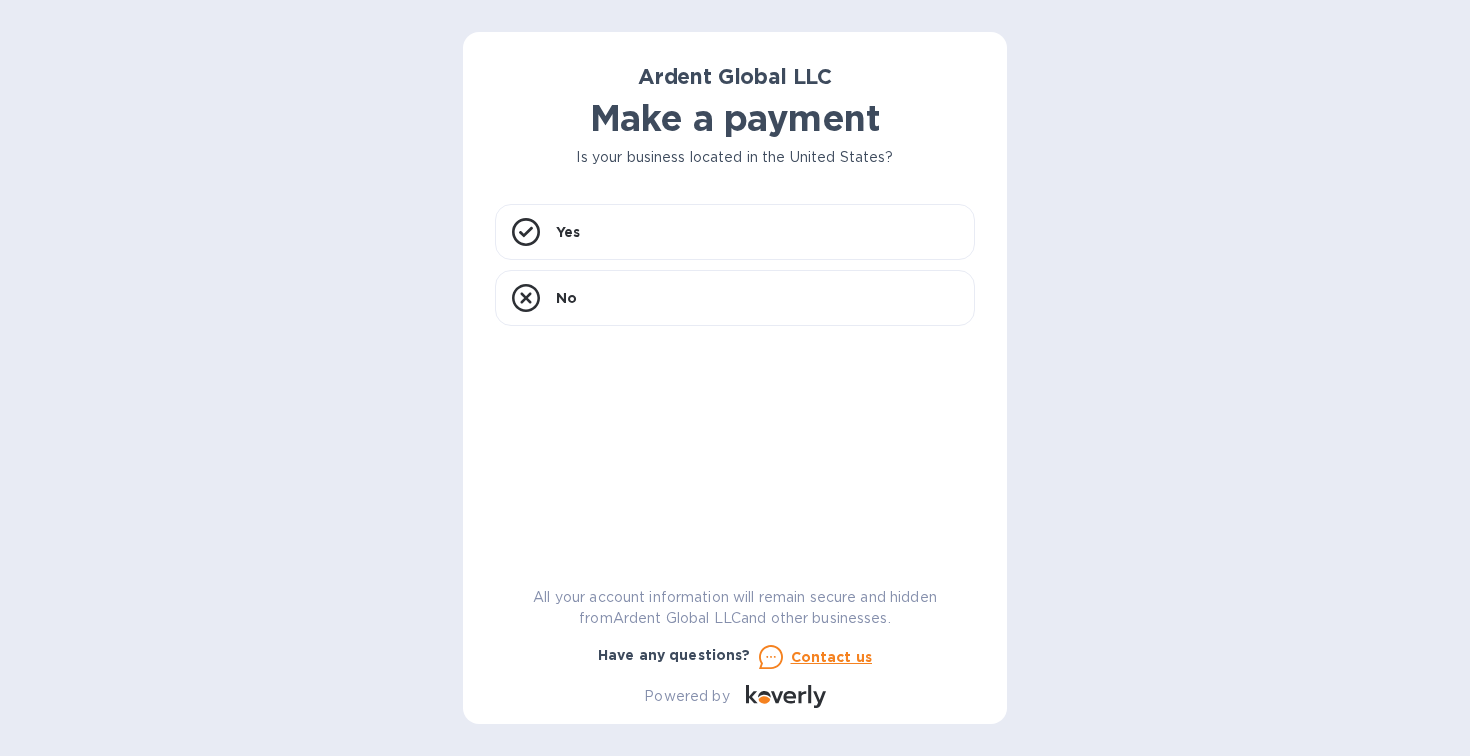 scroll, scrollTop: 0, scrollLeft: 0, axis: both 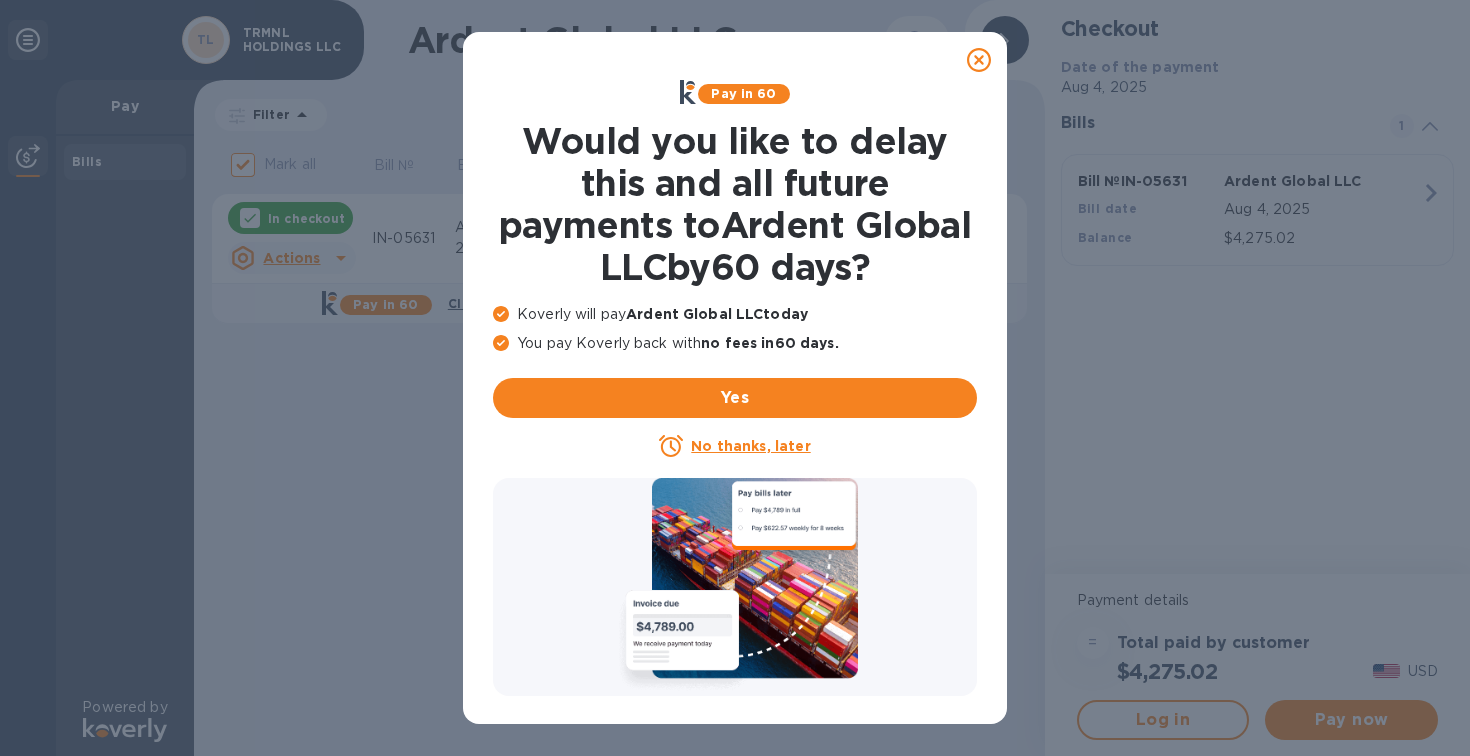 click on "No thanks, later" at bounding box center [750, 446] 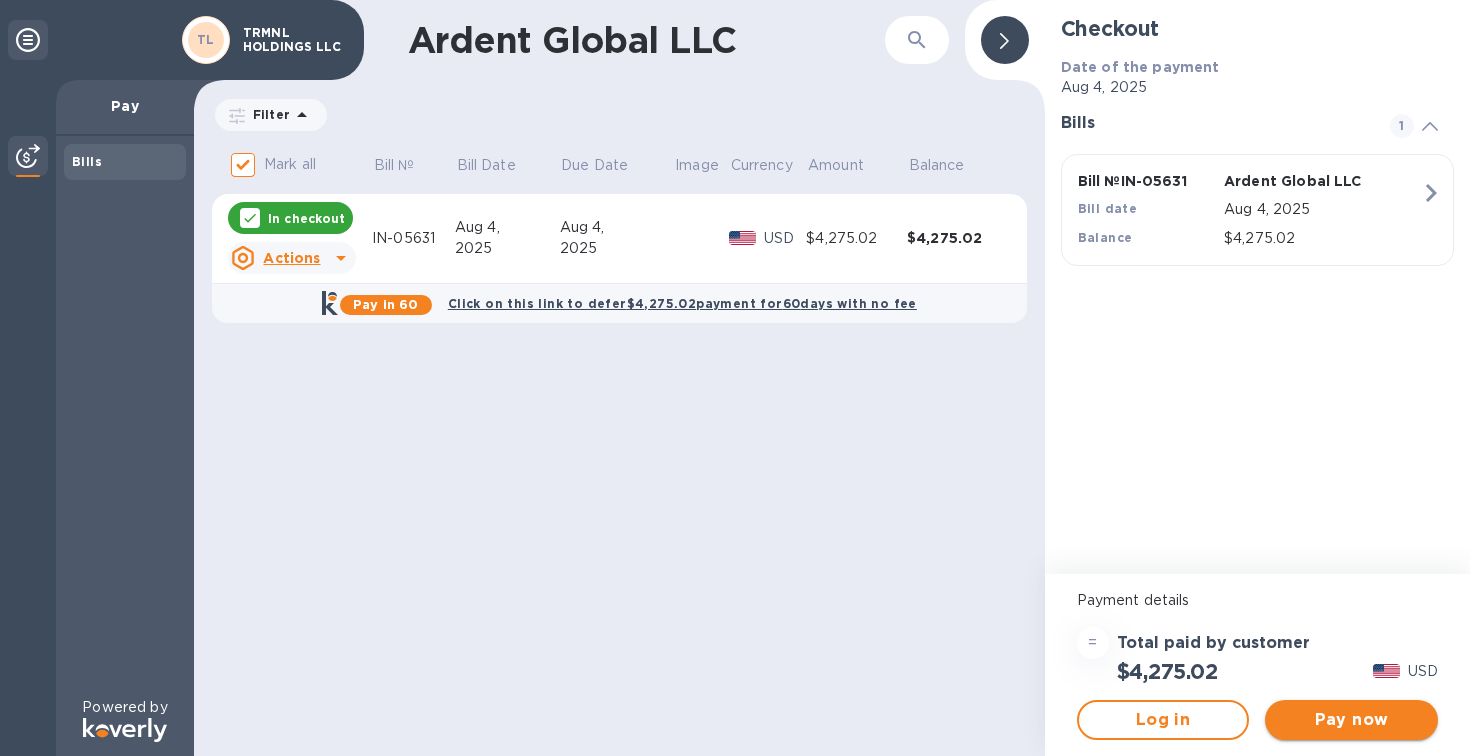 click on "Pay now" at bounding box center [1351, 720] 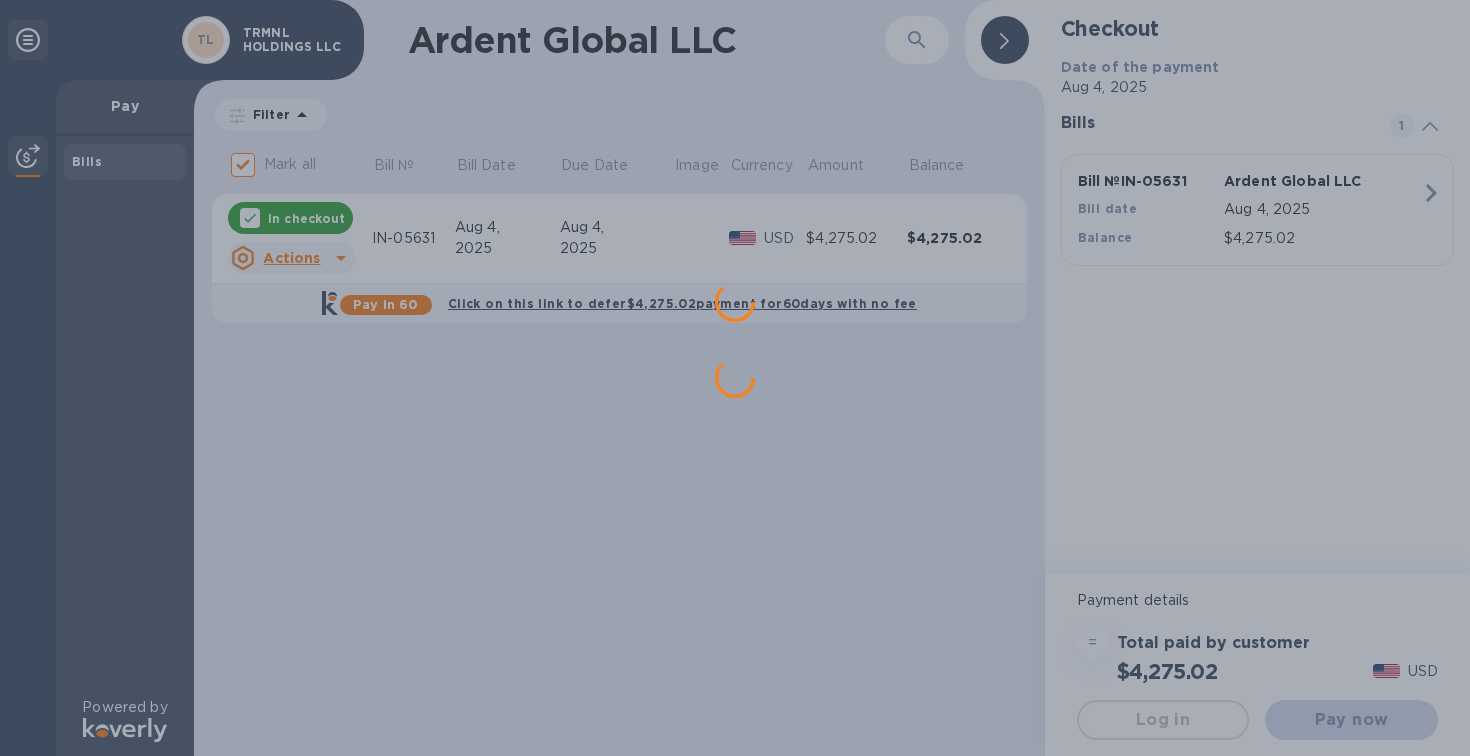 scroll, scrollTop: 0, scrollLeft: 0, axis: both 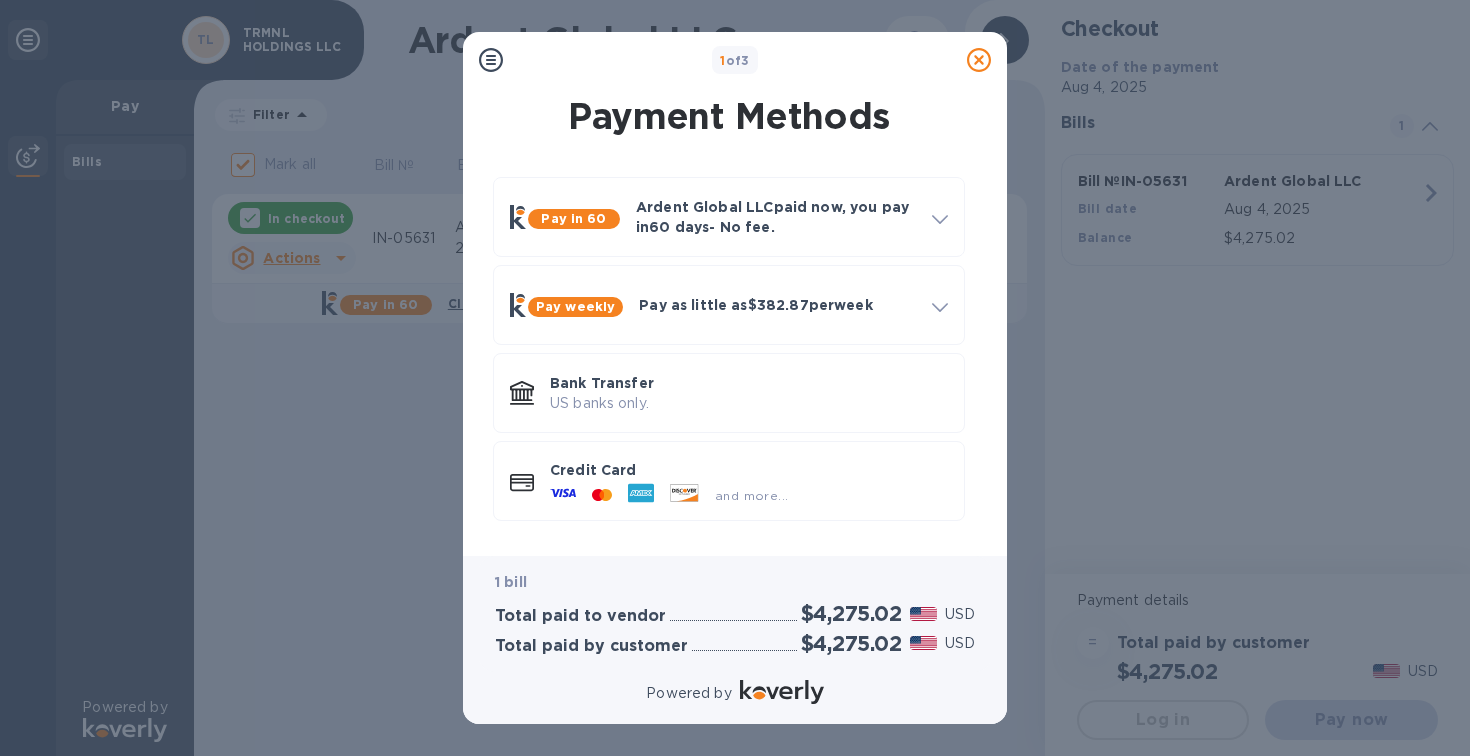 click on "1  of  3 Payment Methods Pay in 60 Ardent Global LLC  paid now, you pay in  60 days  - No fee. Apply to pay  Ardent Global LLC   60 days  later  for free and pay any business  in   4 ,    8 ,    or   12  weekly  installments How it works Get approval in minutes No impact to credit score Credit line up to  $1,000,000 Learn more about KoverlyPay Log in Apply Pay weekly Pay as little as  $382.87  per  week How it works Split payments into smaller increments over    4 ,    8 ,    or   12 weeks . Get approval in minutes No impact to credit score Credit line up to  $1,000,000 Fixed fees  as low as 1% per every 4 weeks Log in Apply Bank Transfer US banks only. Credit Card and more... 1 bill Total paid to vendor $4,275.02 USD Total paid by customer $4,275.02 USD Powered by" at bounding box center (735, 378) 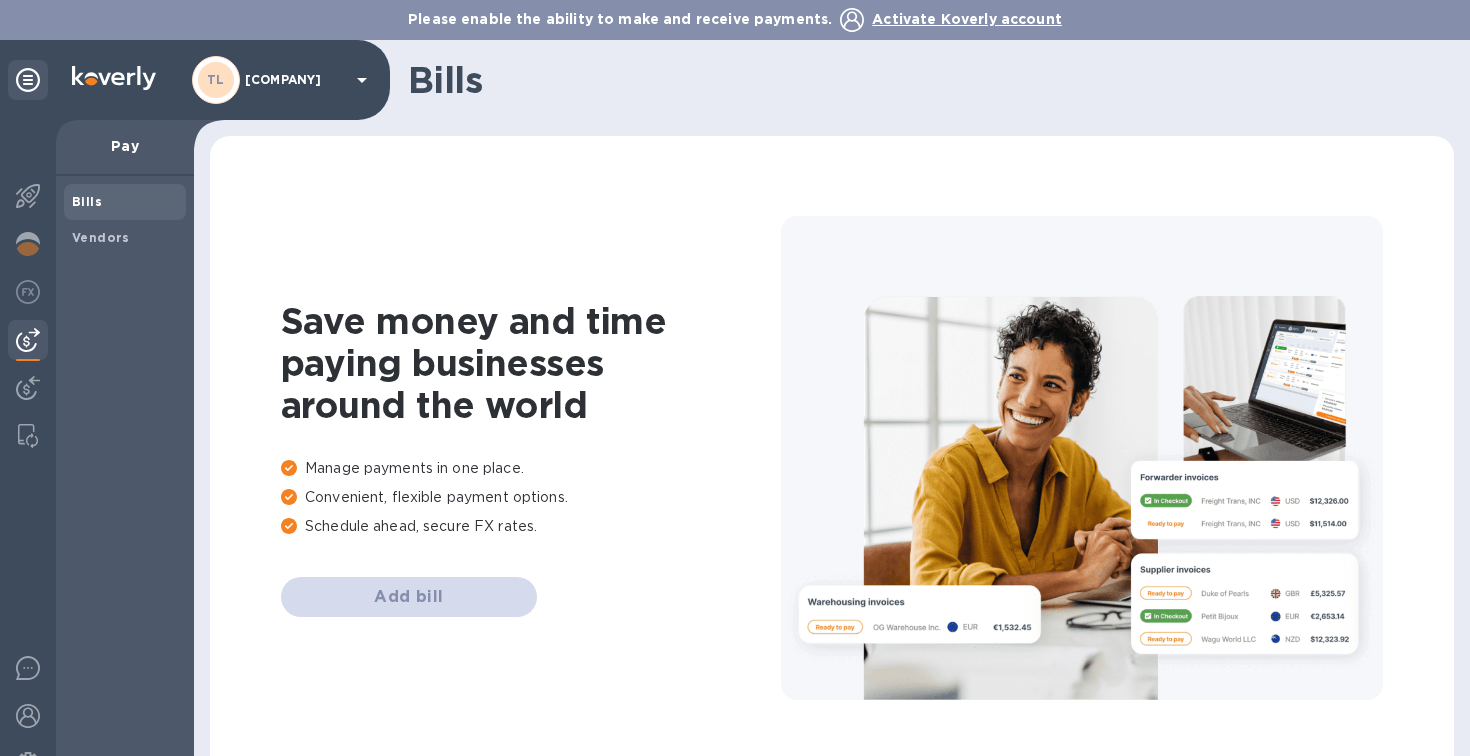 scroll, scrollTop: 0, scrollLeft: 0, axis: both 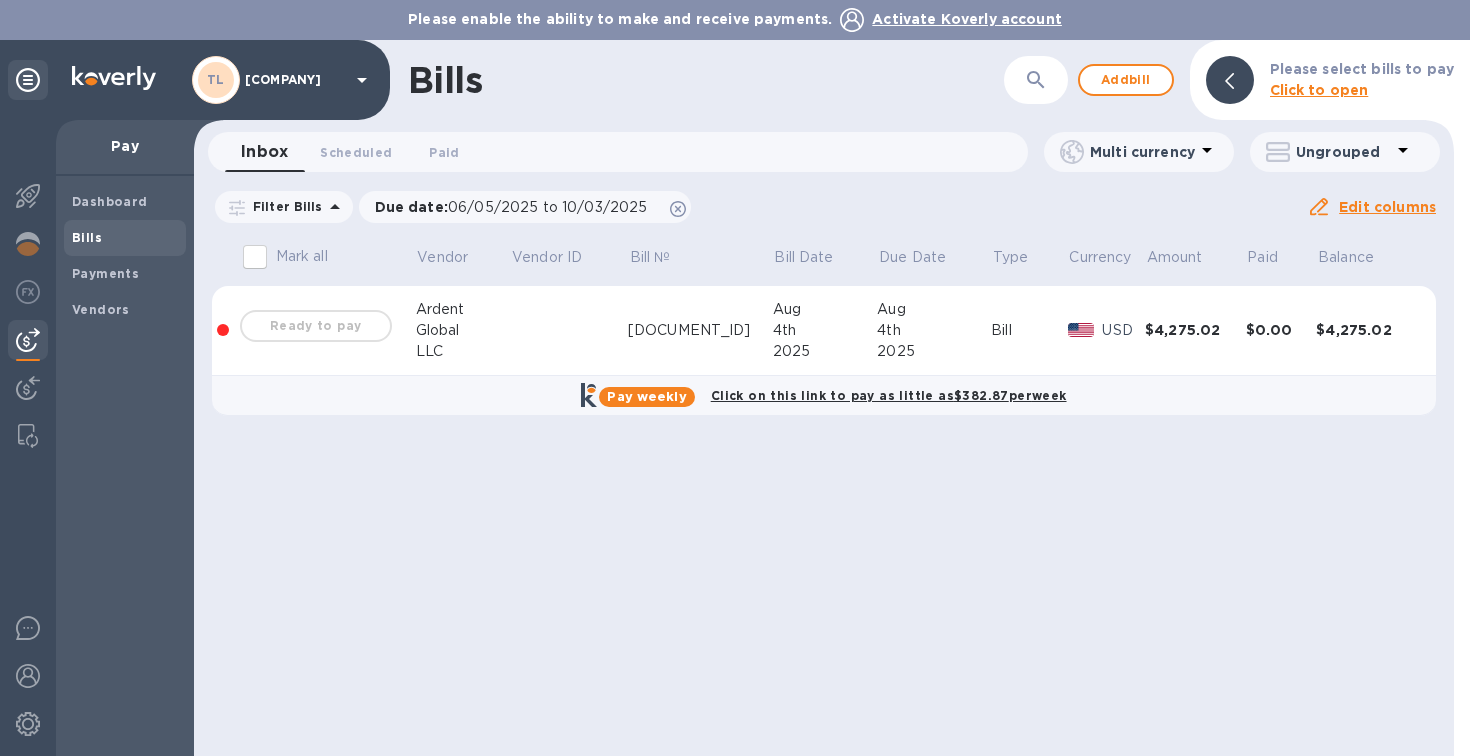 click on "LLC" at bounding box center [463, 351] 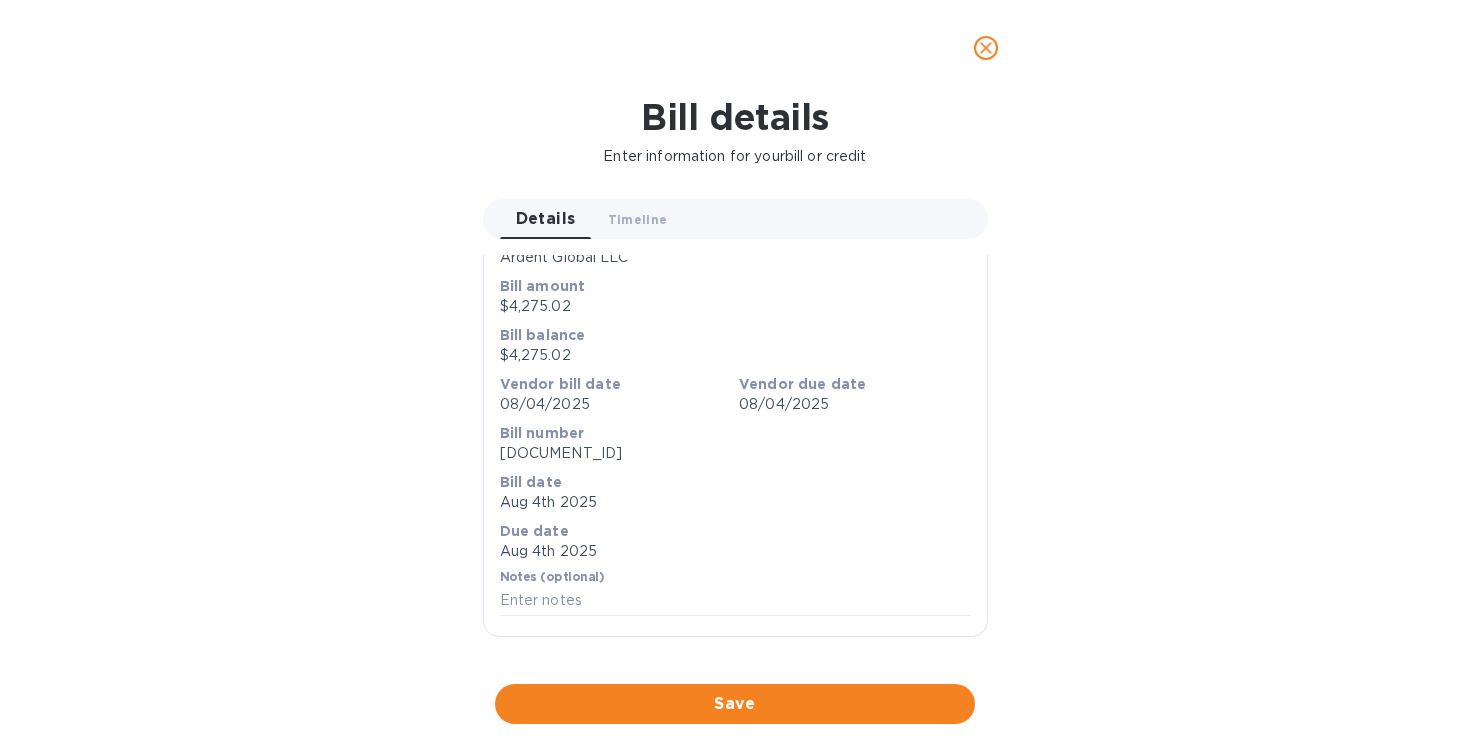 scroll, scrollTop: 0, scrollLeft: 0, axis: both 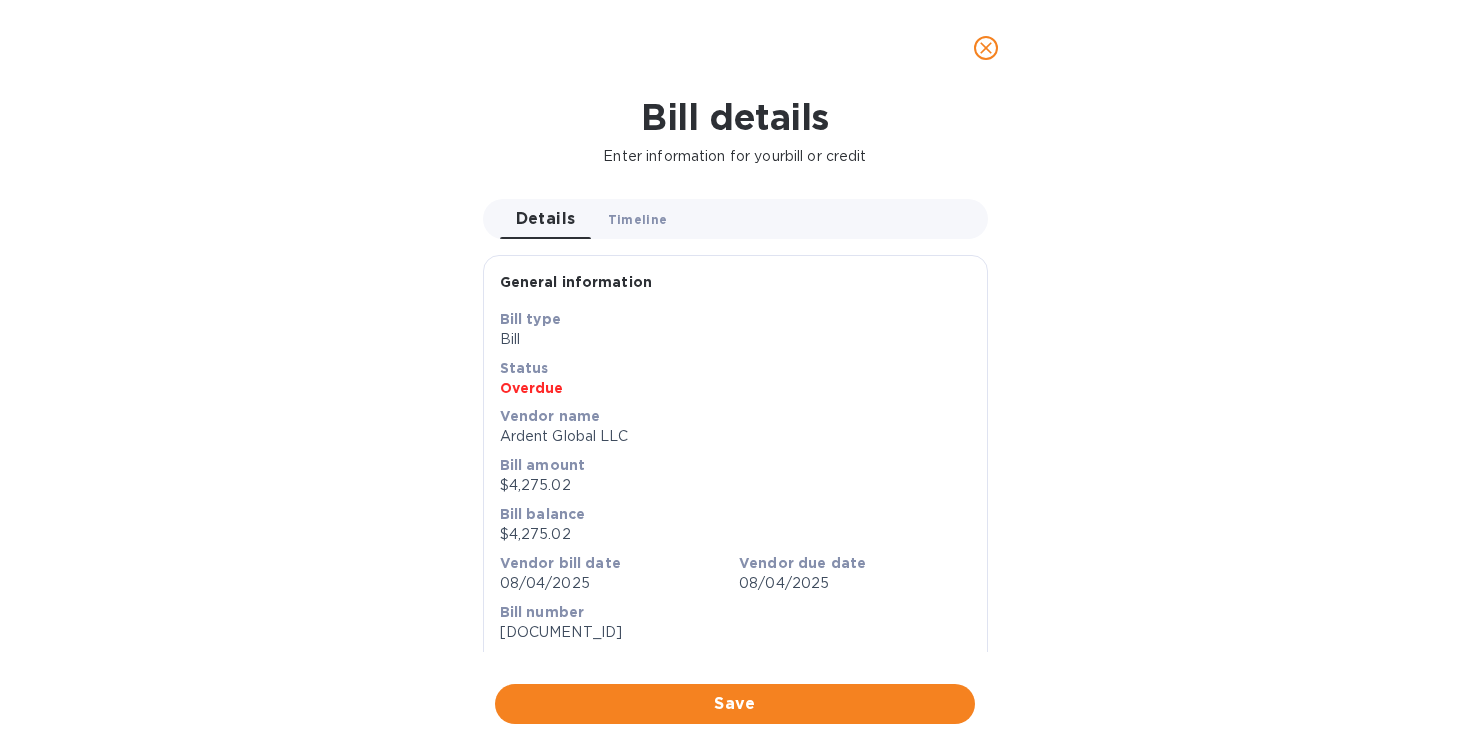 click on "Timeline 0" at bounding box center (638, 219) 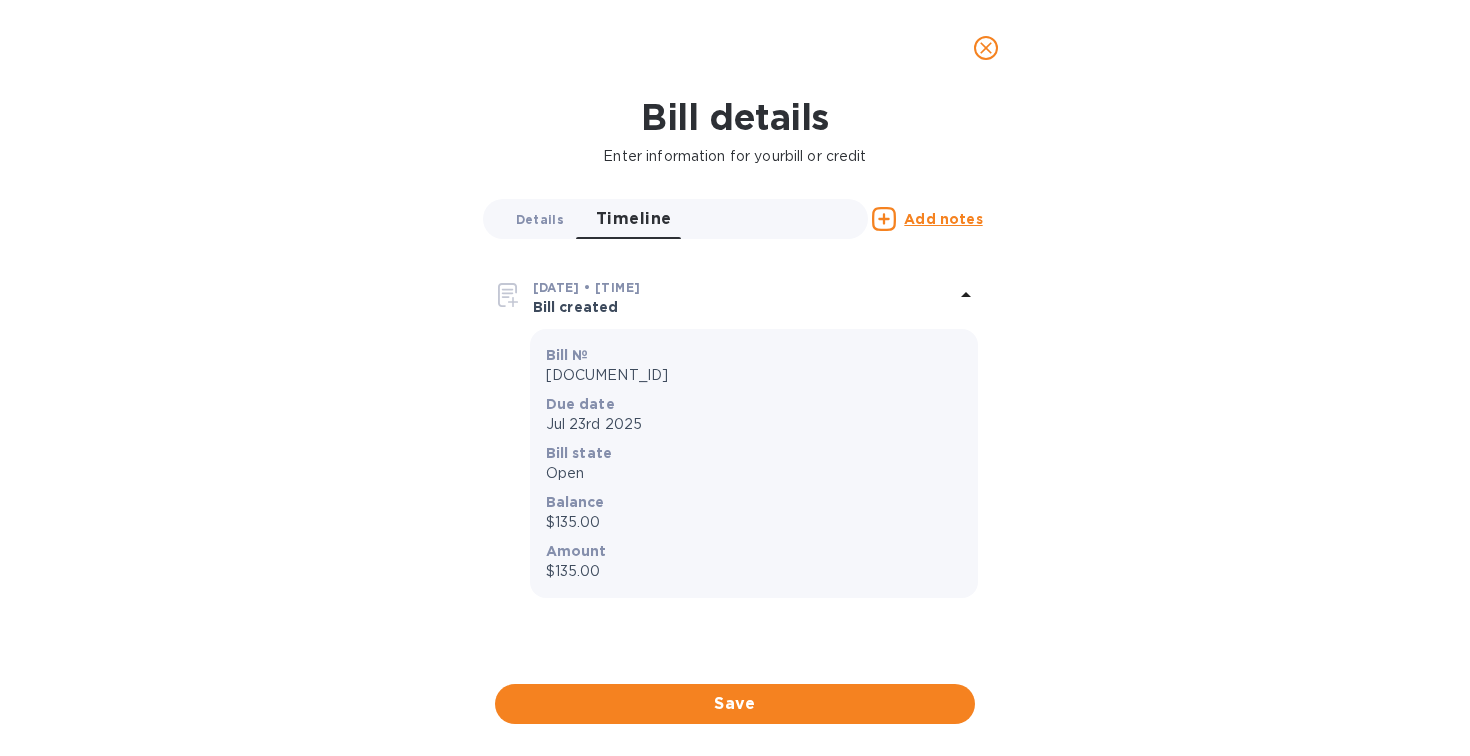 click on "Details 0" at bounding box center [540, 219] 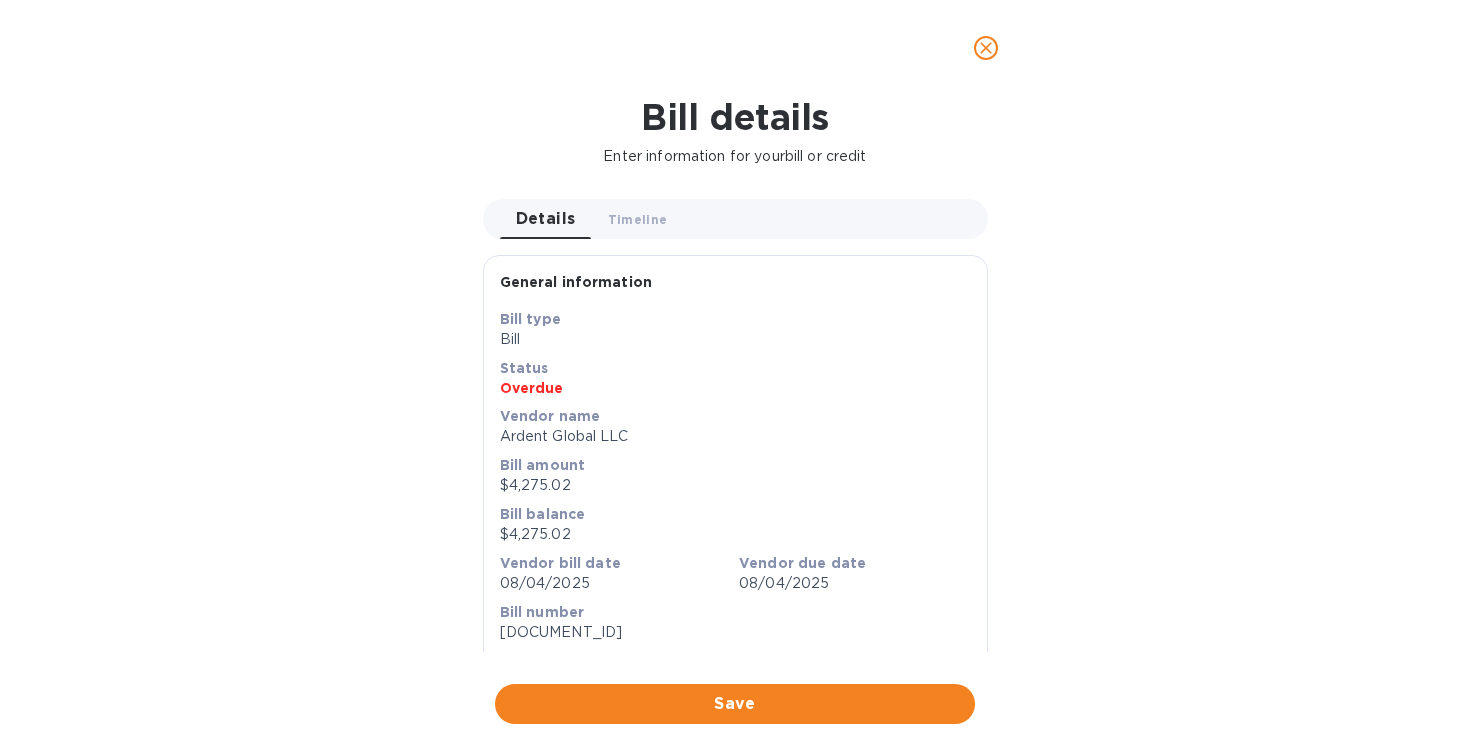 click at bounding box center [986, 48] 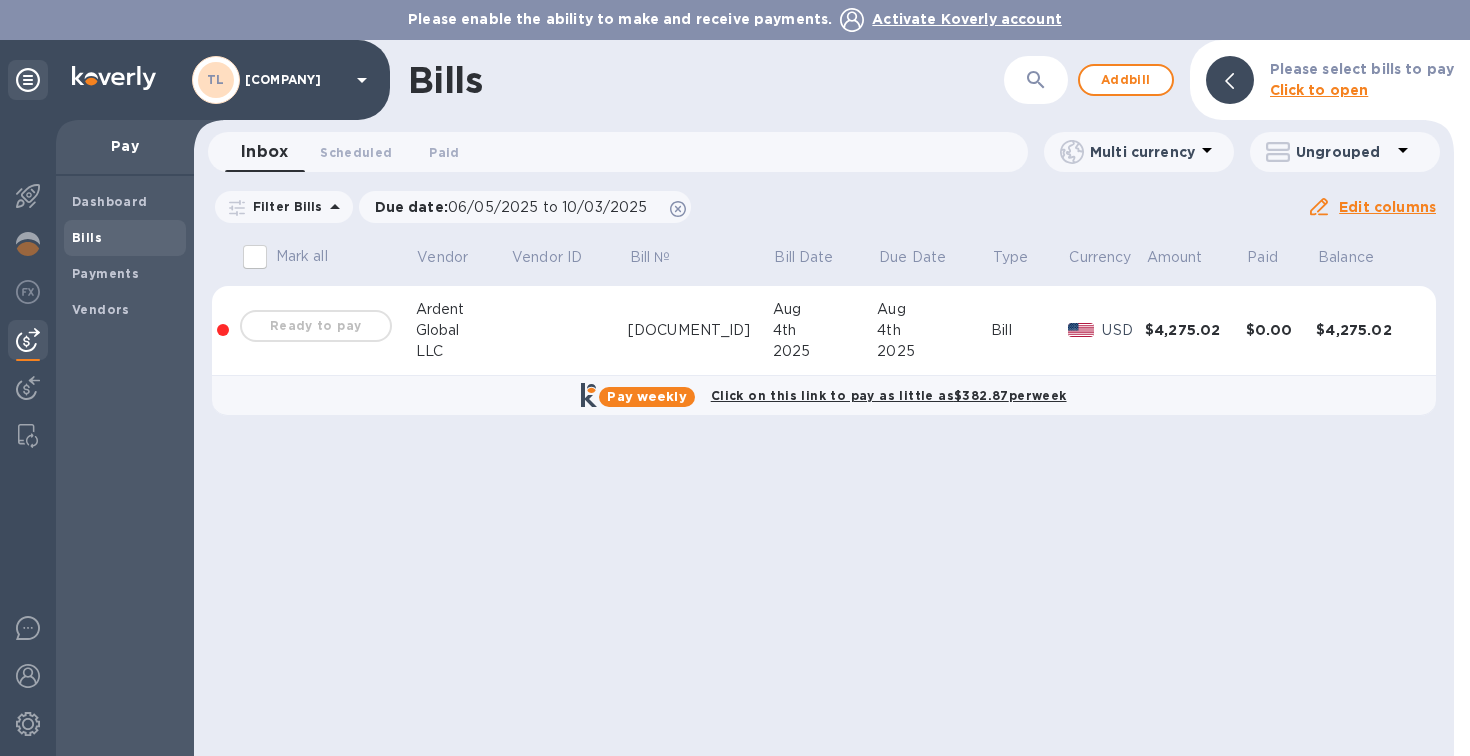 click on "$0.00" at bounding box center (1281, 330) 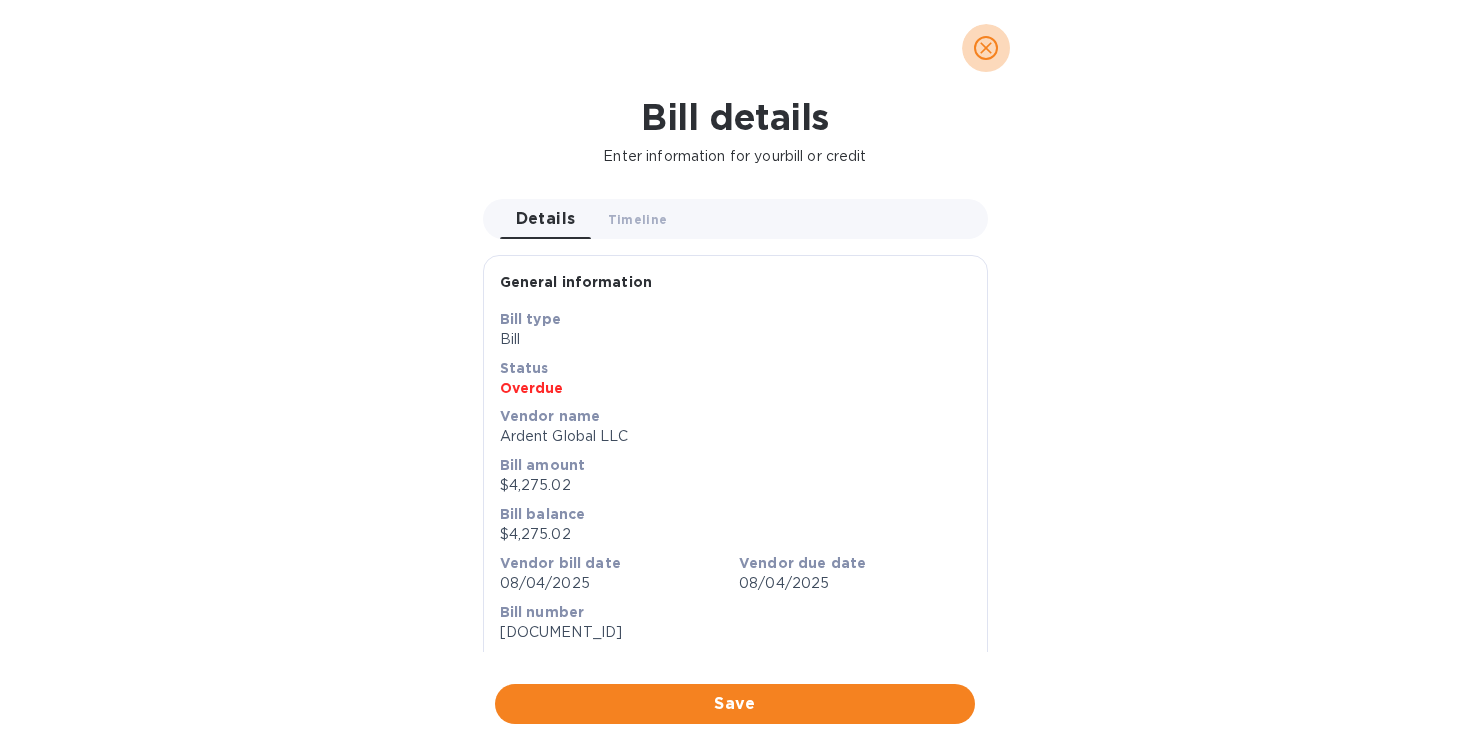 click at bounding box center [986, 48] 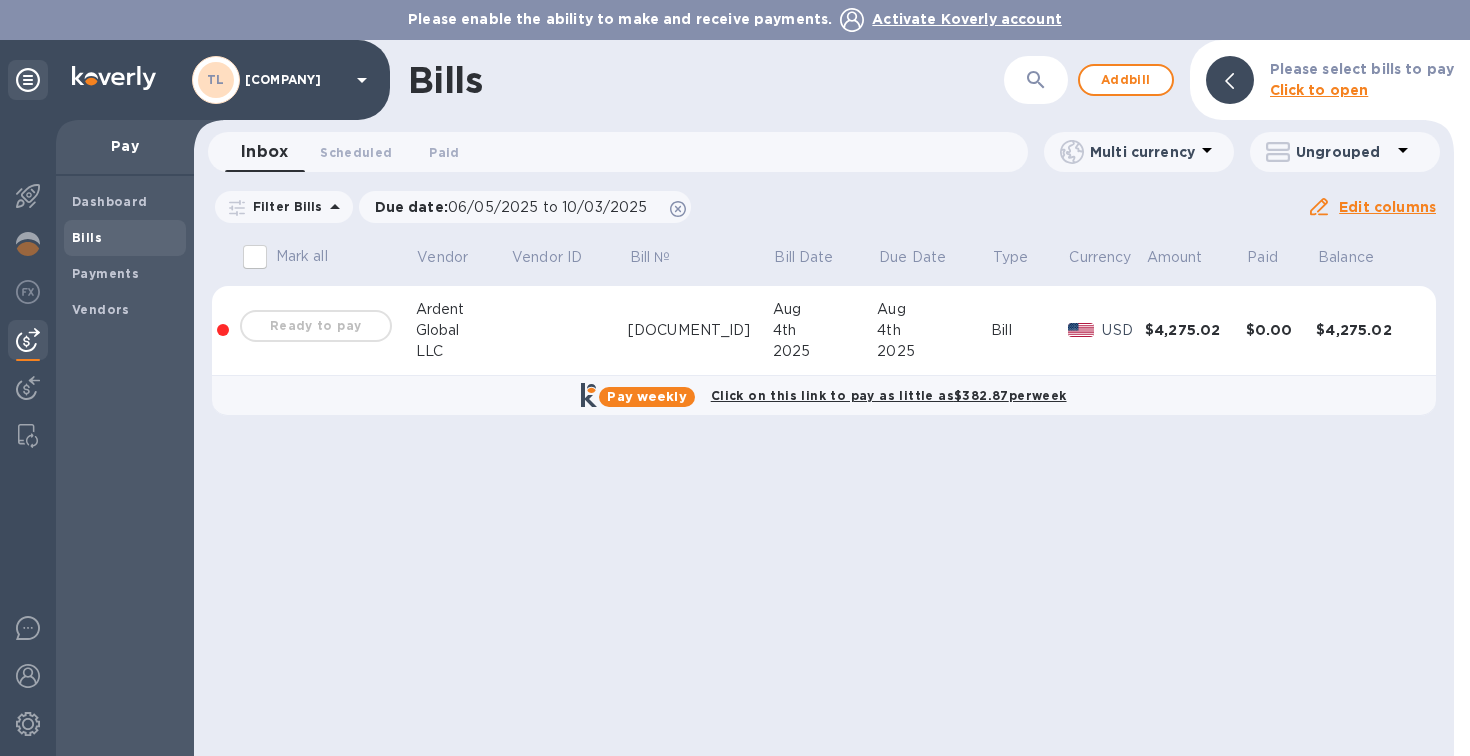 click at bounding box center (225, 331) 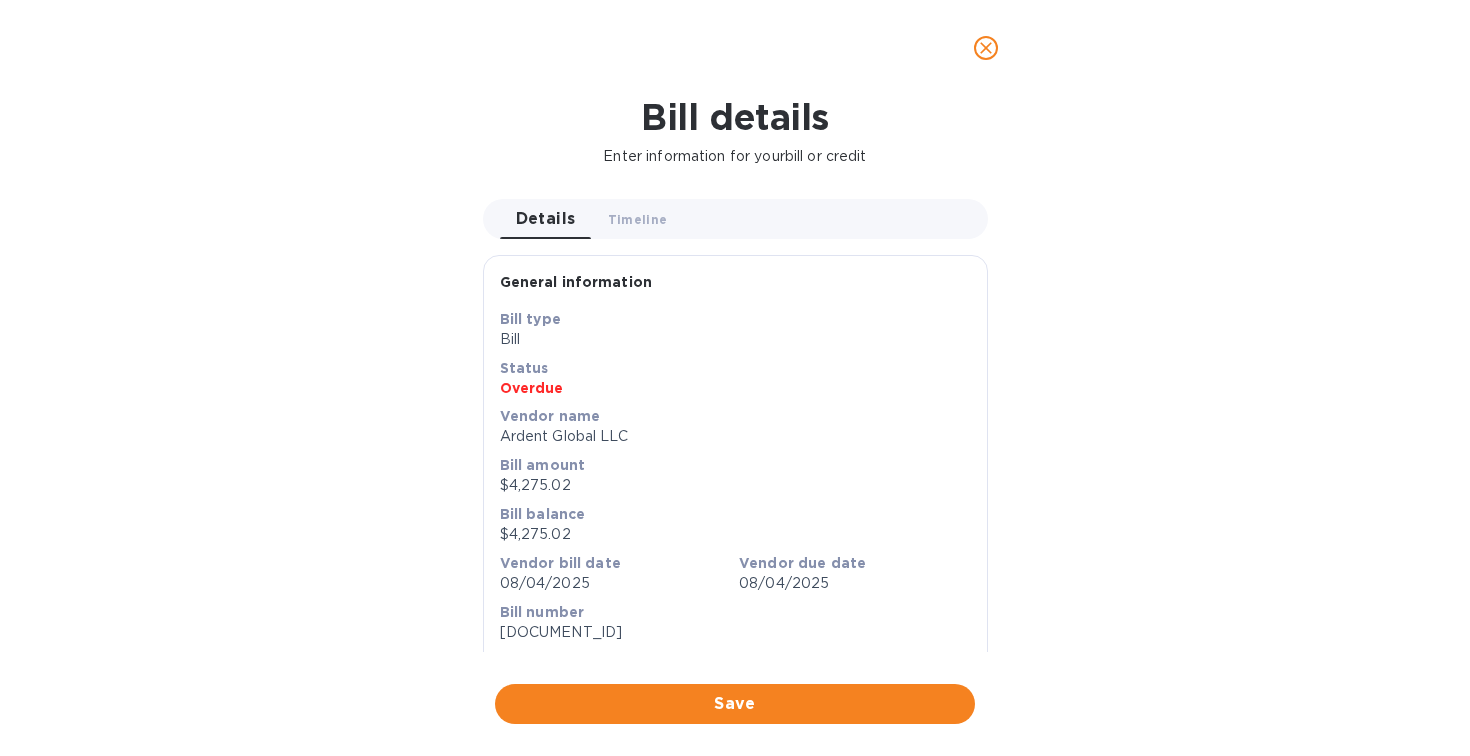 click on "Bill details Enter information for your  bill or credit Details 0 Timeline 0 General information Save Bill type Bill Status Overdue Vendor name Ardent Global LLC Bill amount $4,275.02 Bill balance $4,275.02 Vendor bill date 08/04/2025 Vendor due date 08/04/2025 Bill number IN-05631 Bill date Aug 4th 2025 Due date Aug 4th 2025 Notes (optional)   Save" at bounding box center [735, 426] 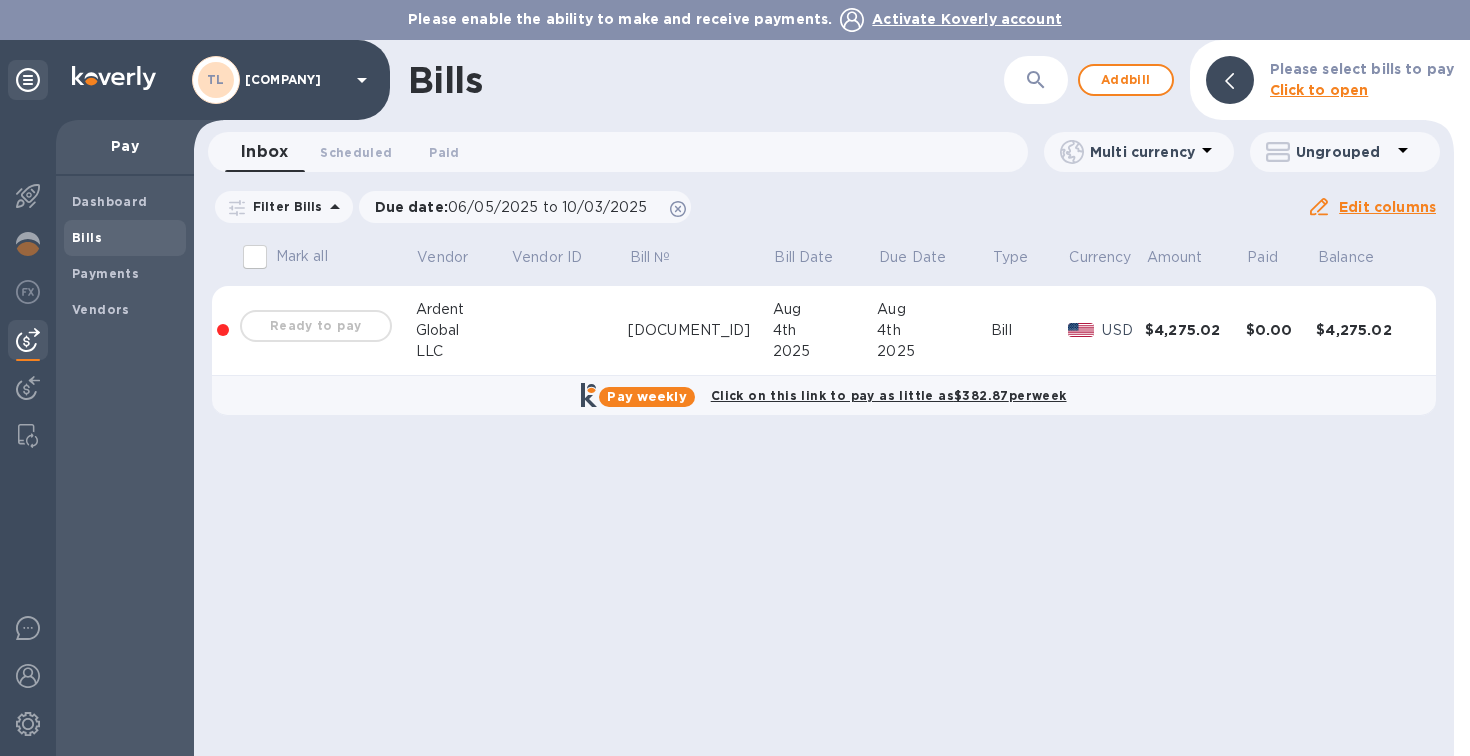 click on "Click to open" at bounding box center (1319, 90) 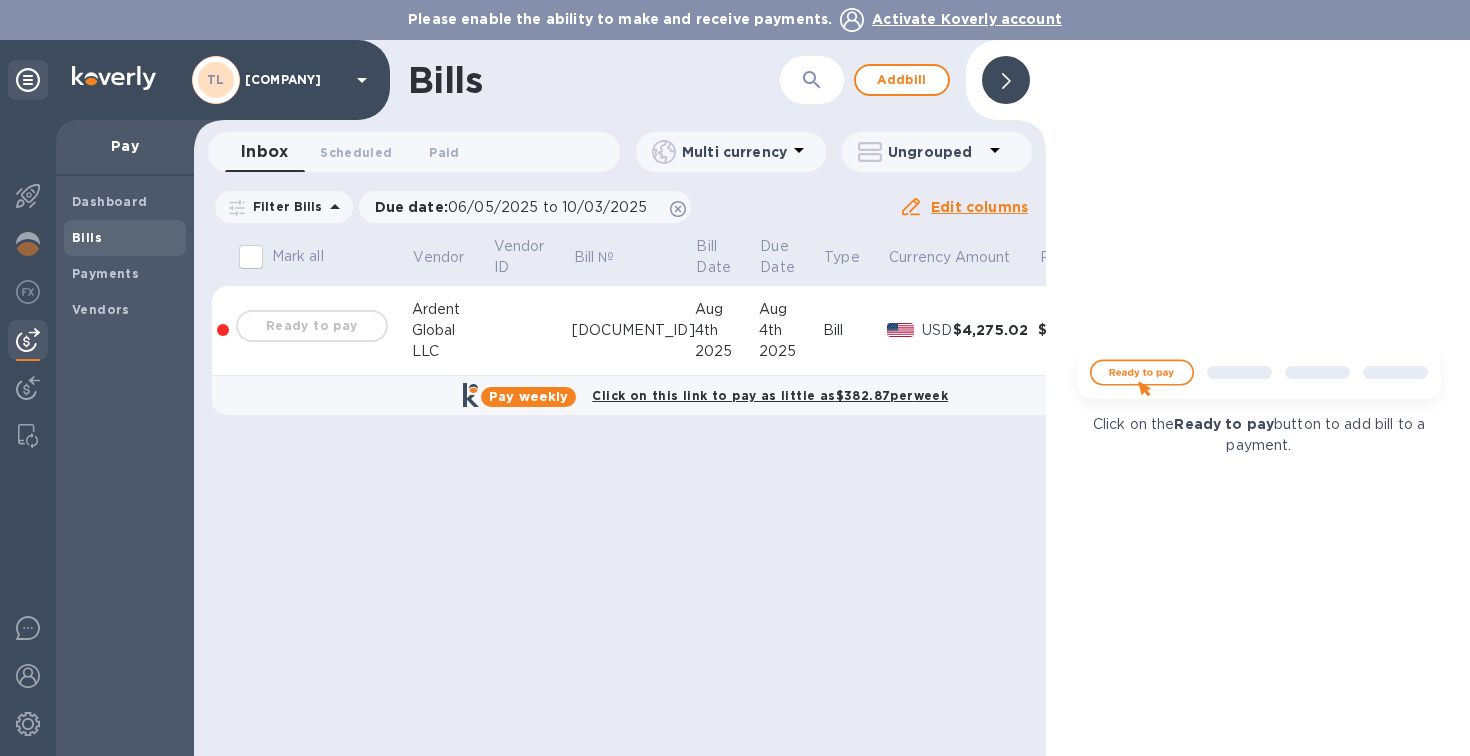 click on "Activate Koverly account" at bounding box center [967, 19] 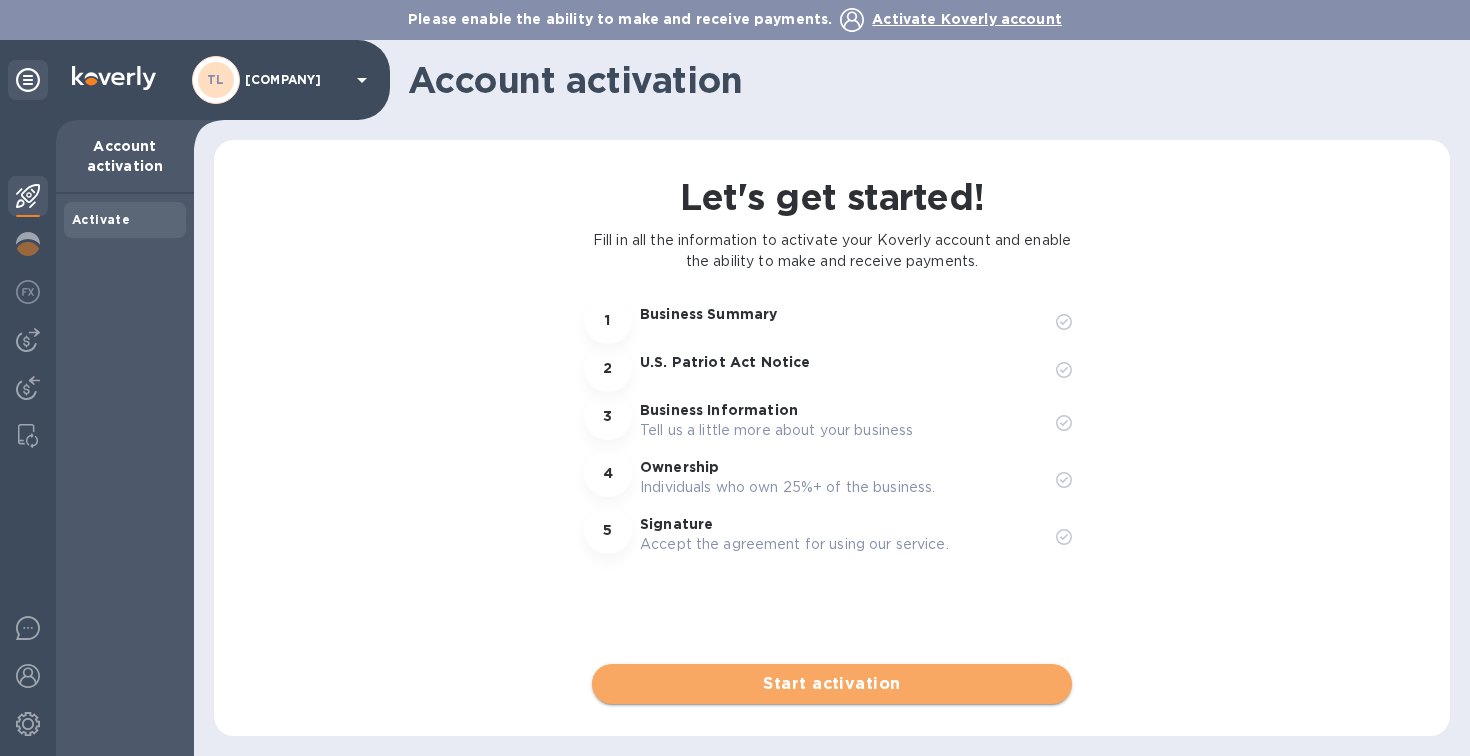 click on "Start activation" at bounding box center (832, 684) 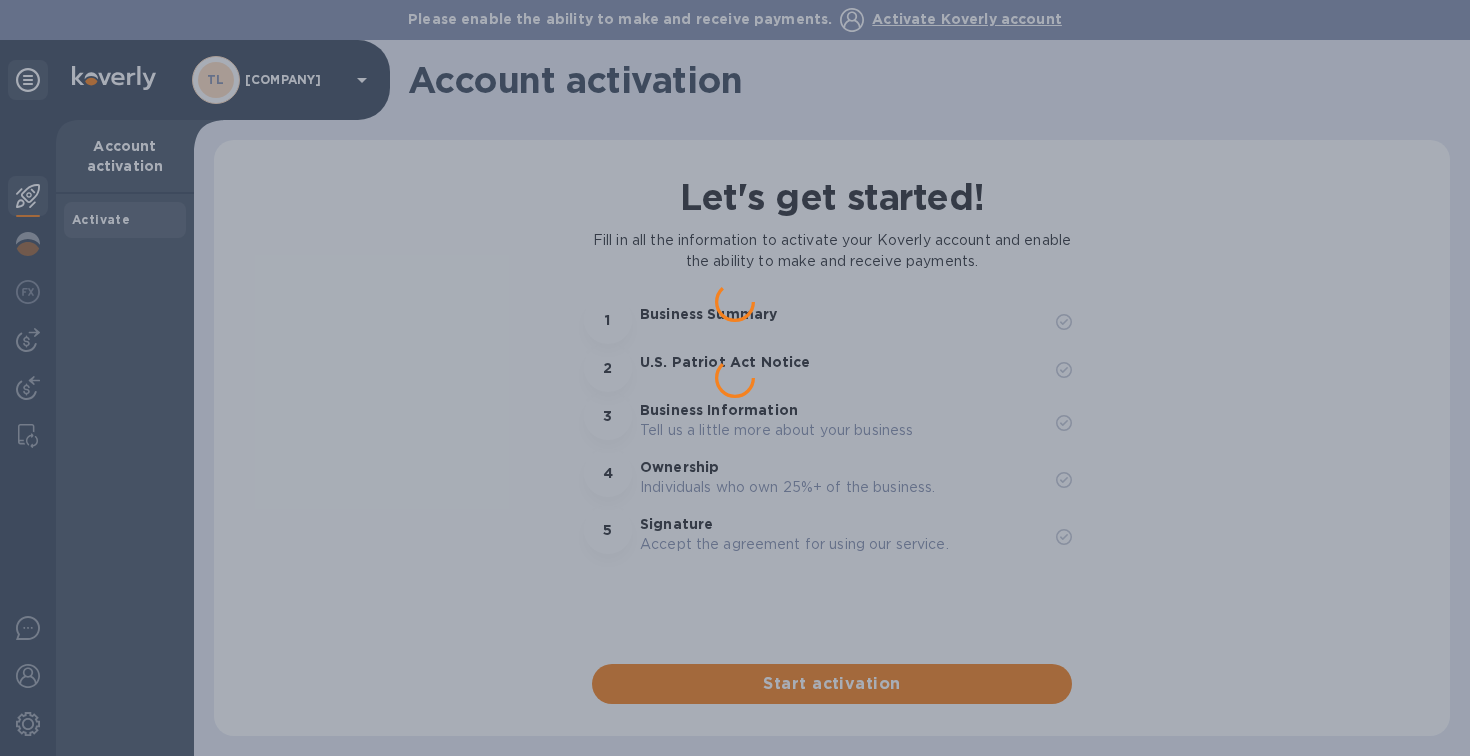 scroll, scrollTop: 0, scrollLeft: 0, axis: both 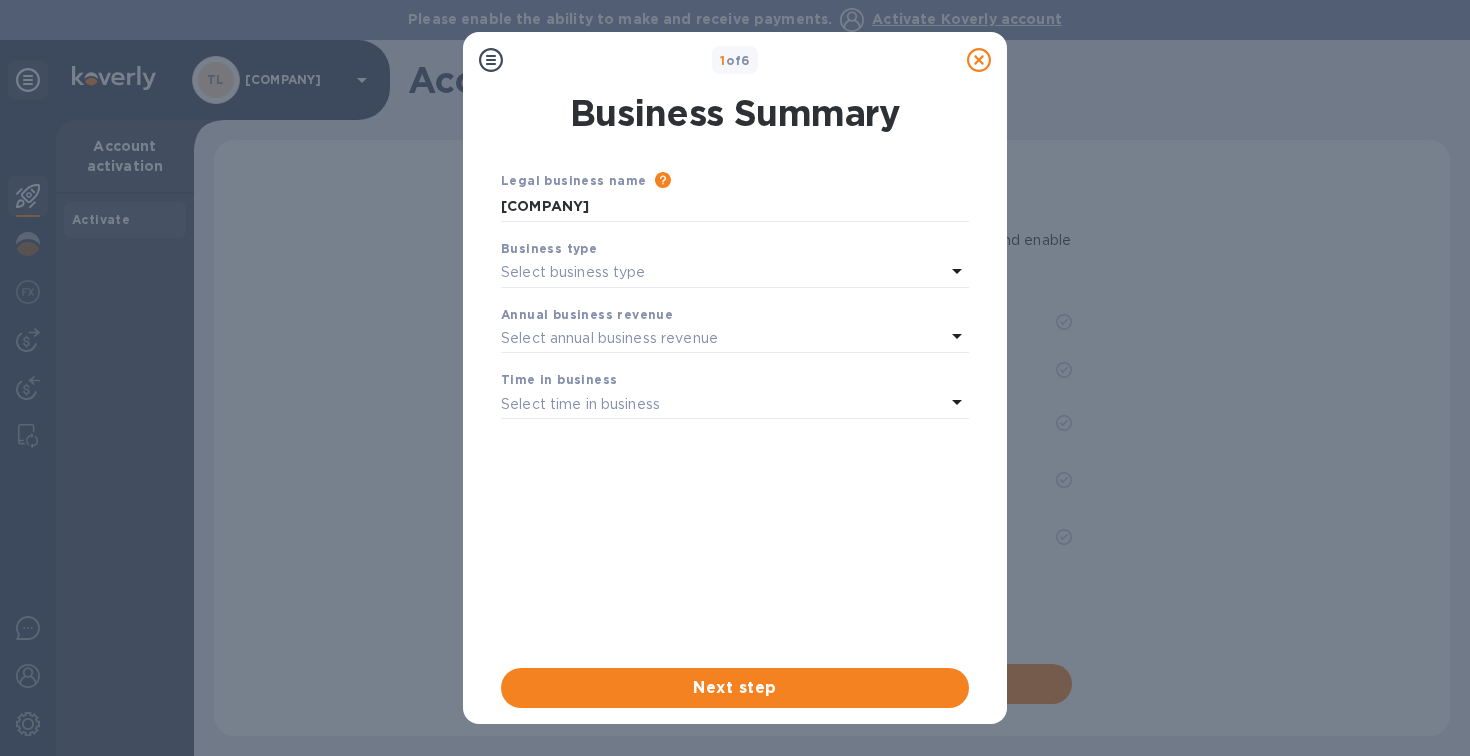 click on "Select business type" at bounding box center (573, 272) 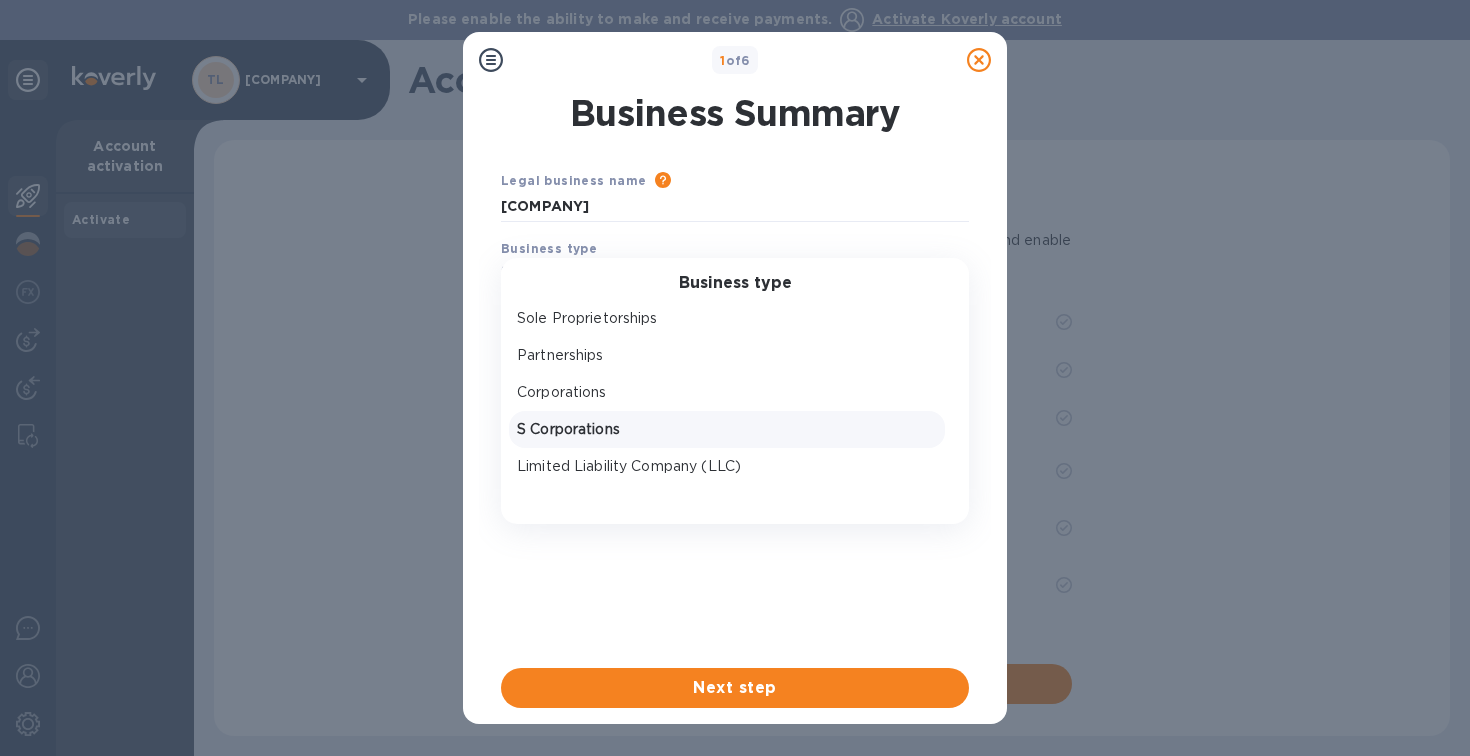 scroll, scrollTop: 30, scrollLeft: 0, axis: vertical 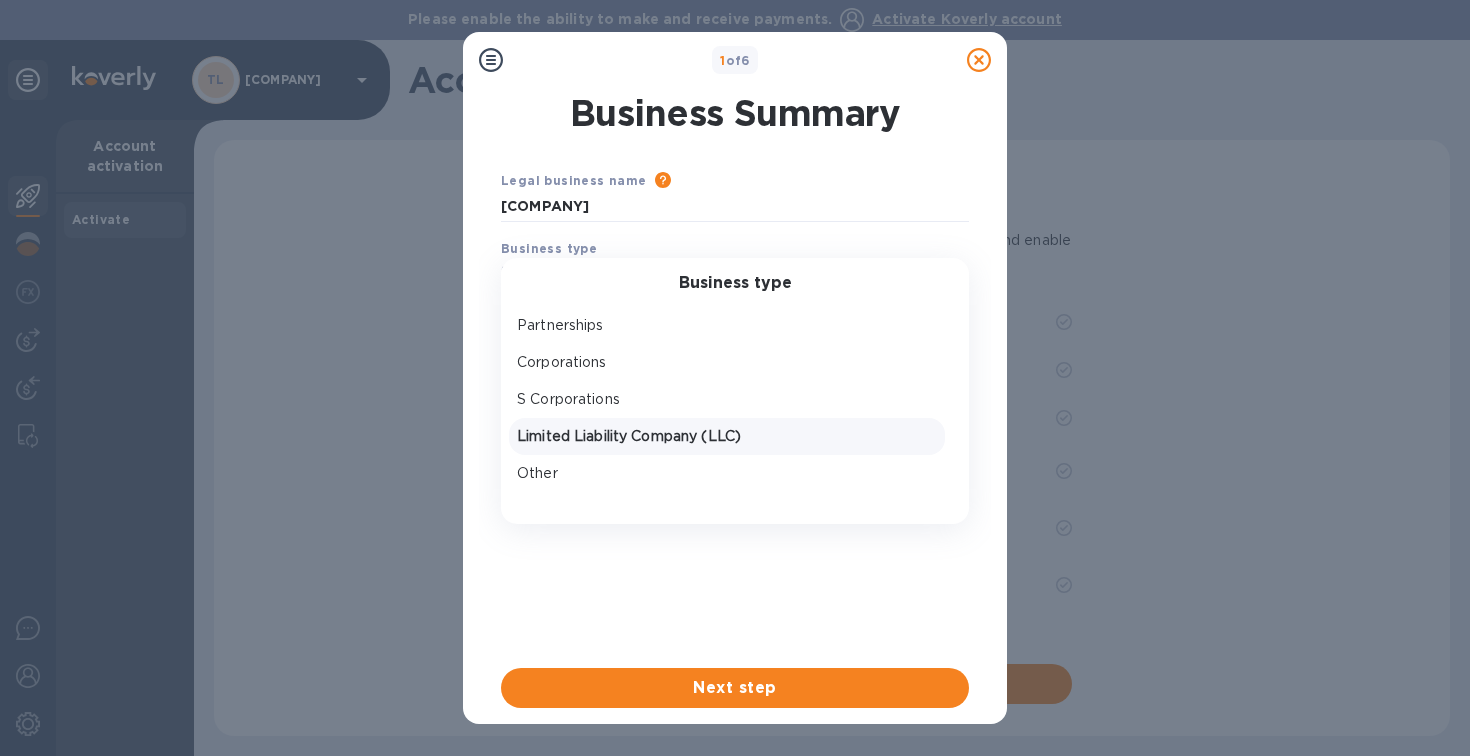 click on "Limited Liability Company (LLC)" at bounding box center (727, 436) 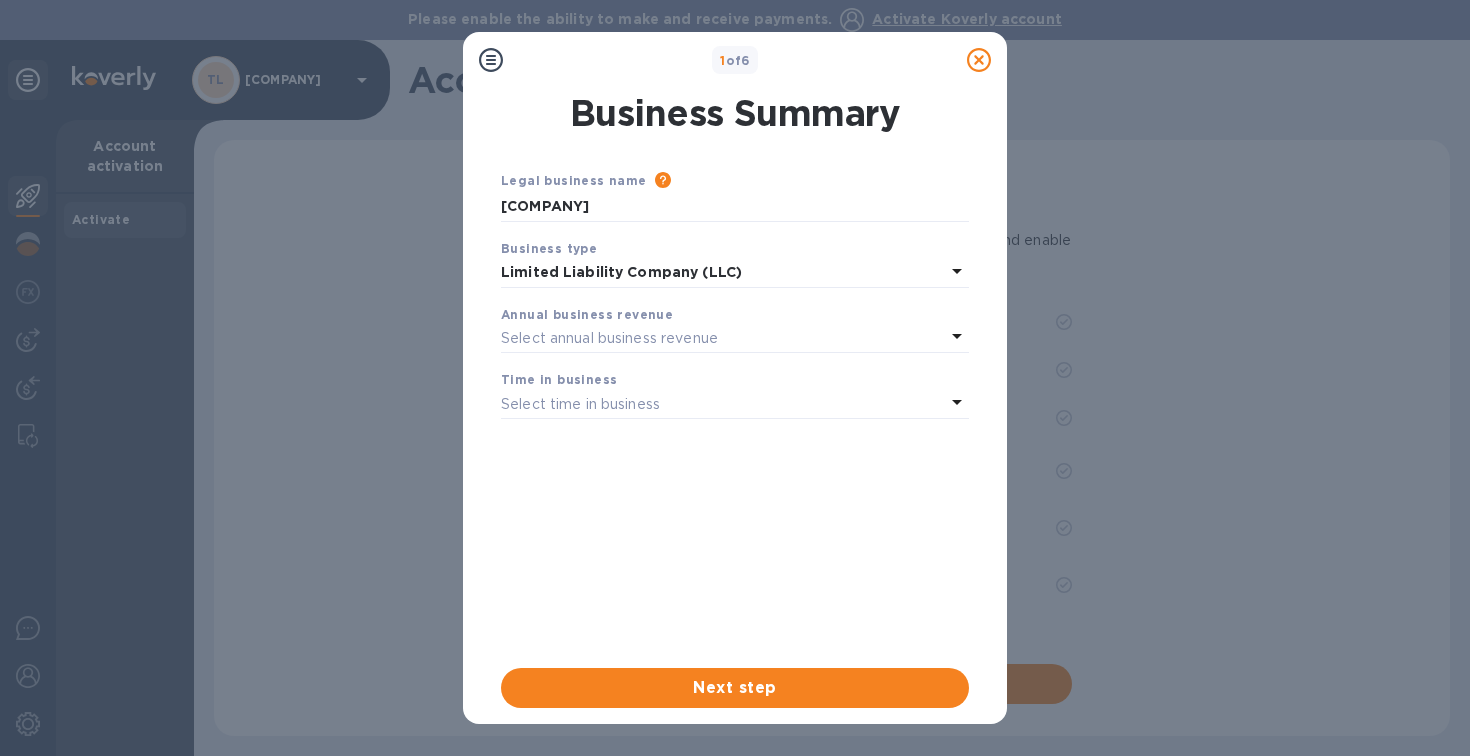 click on "Select annual business revenue" at bounding box center [609, 338] 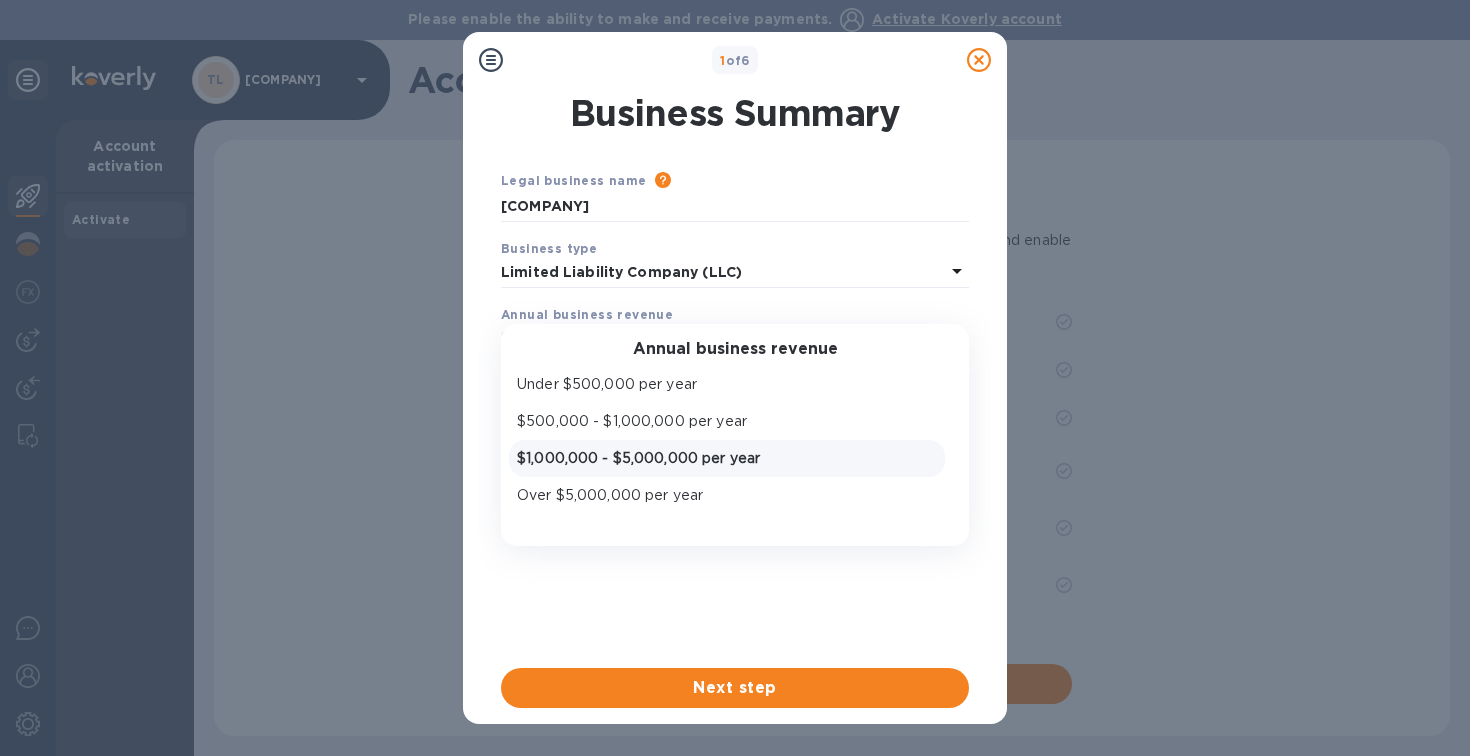 click on "$1,000,000 - $5,000,000 per year" at bounding box center (727, 458) 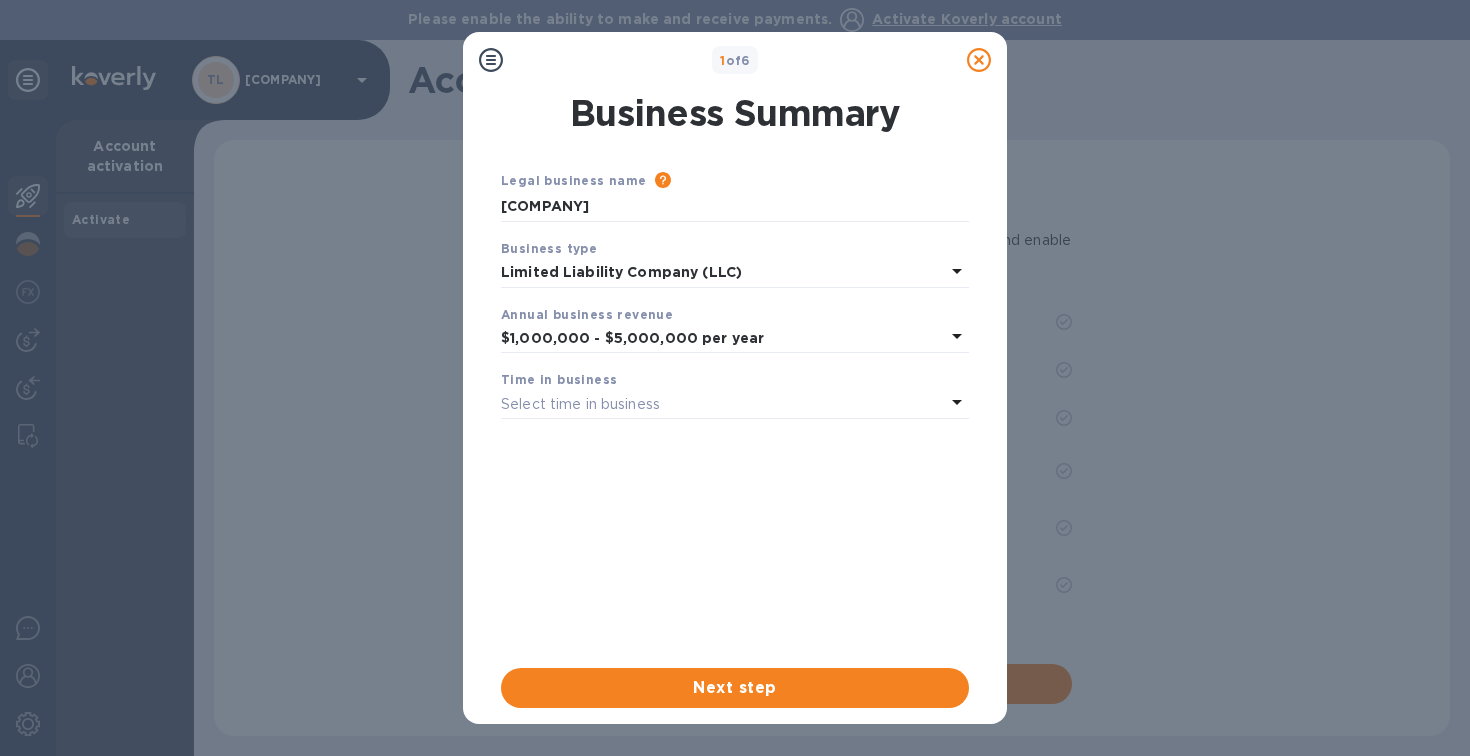 click on "Select time in business" at bounding box center (580, 404) 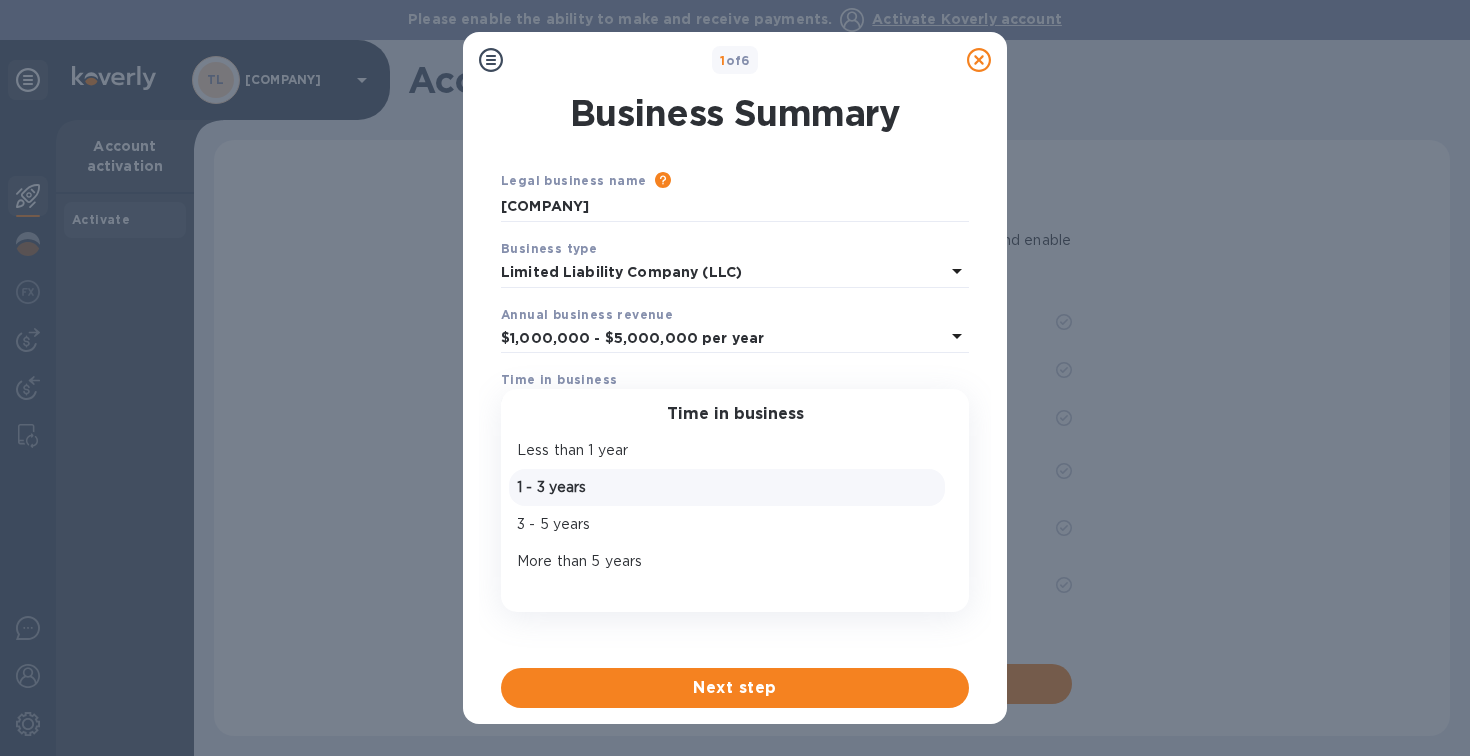 click on "1 - 3 years" at bounding box center (727, 487) 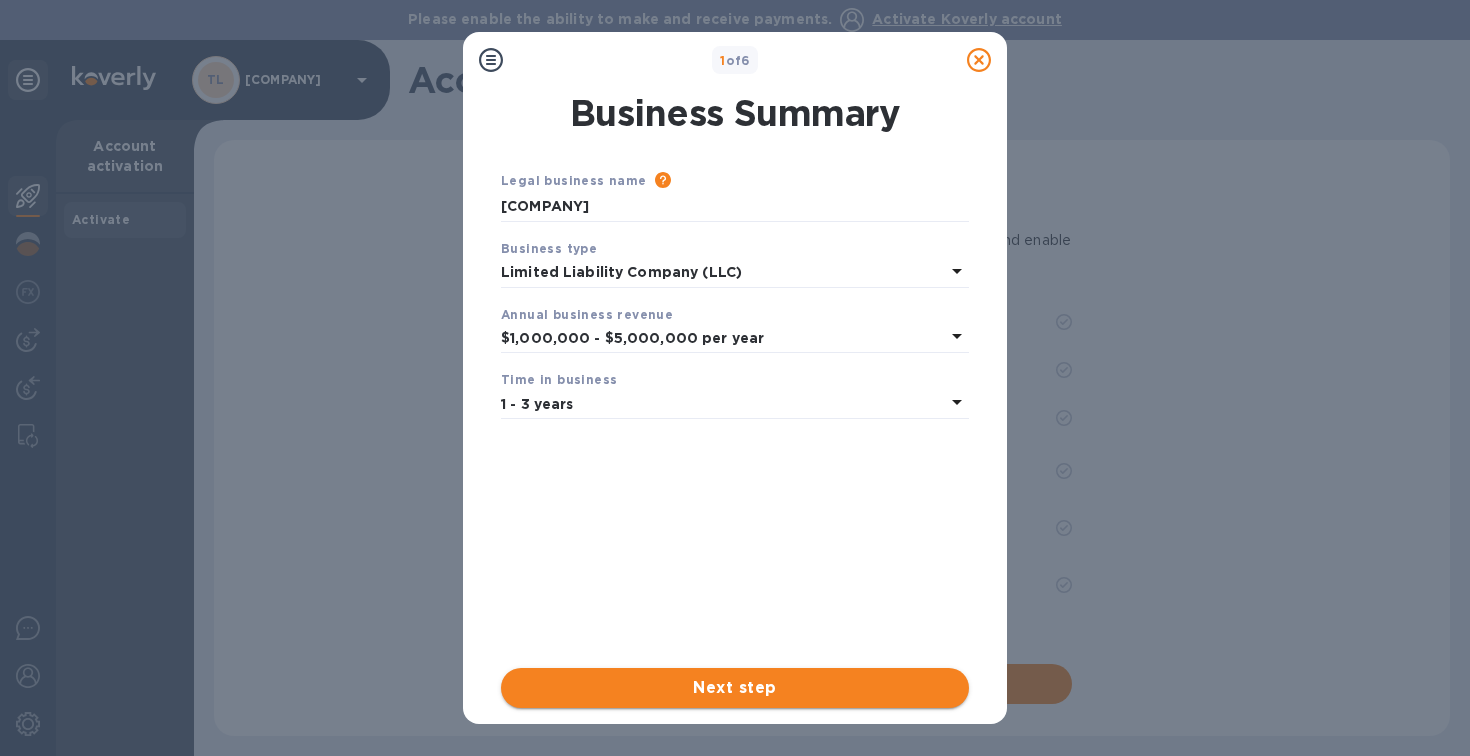 click on "Next step" at bounding box center (735, 688) 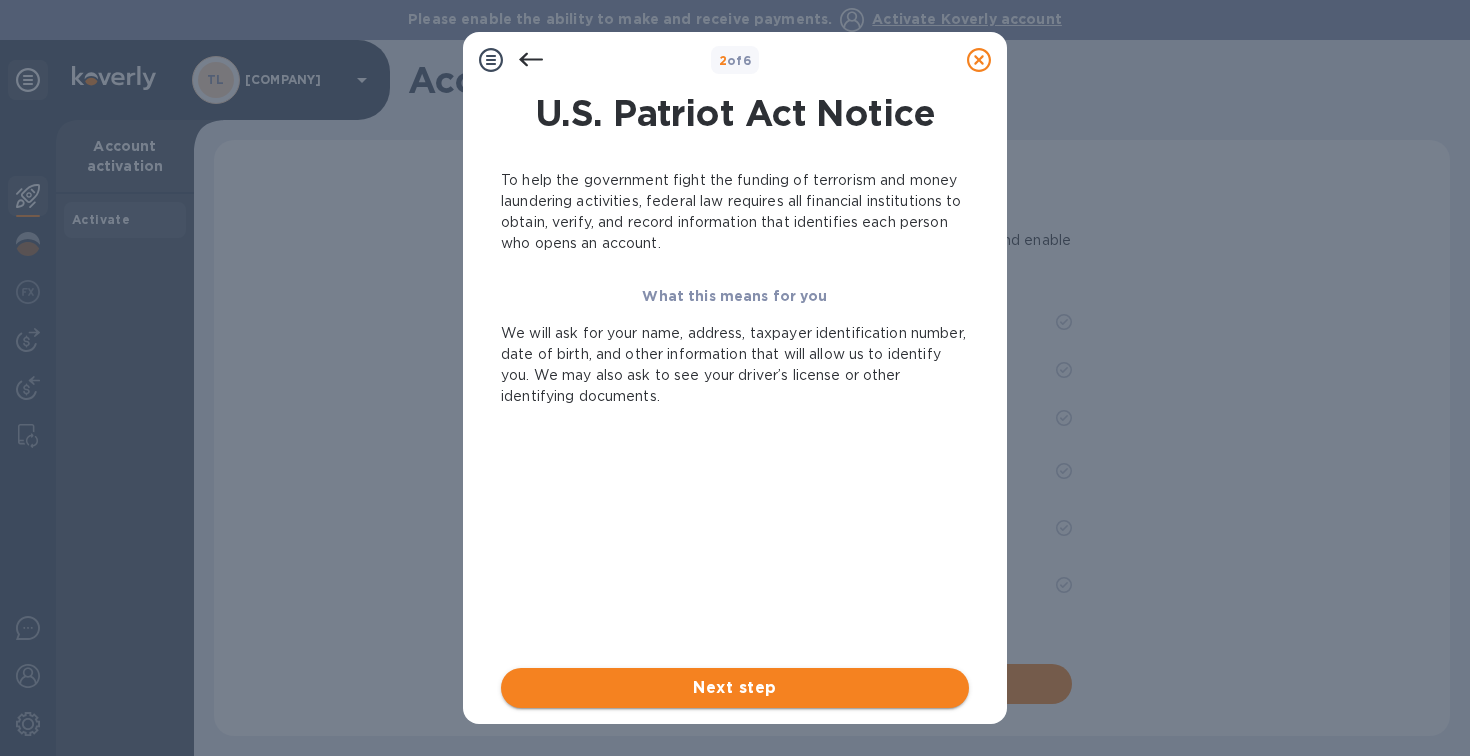 click on "Next step" at bounding box center (735, 688) 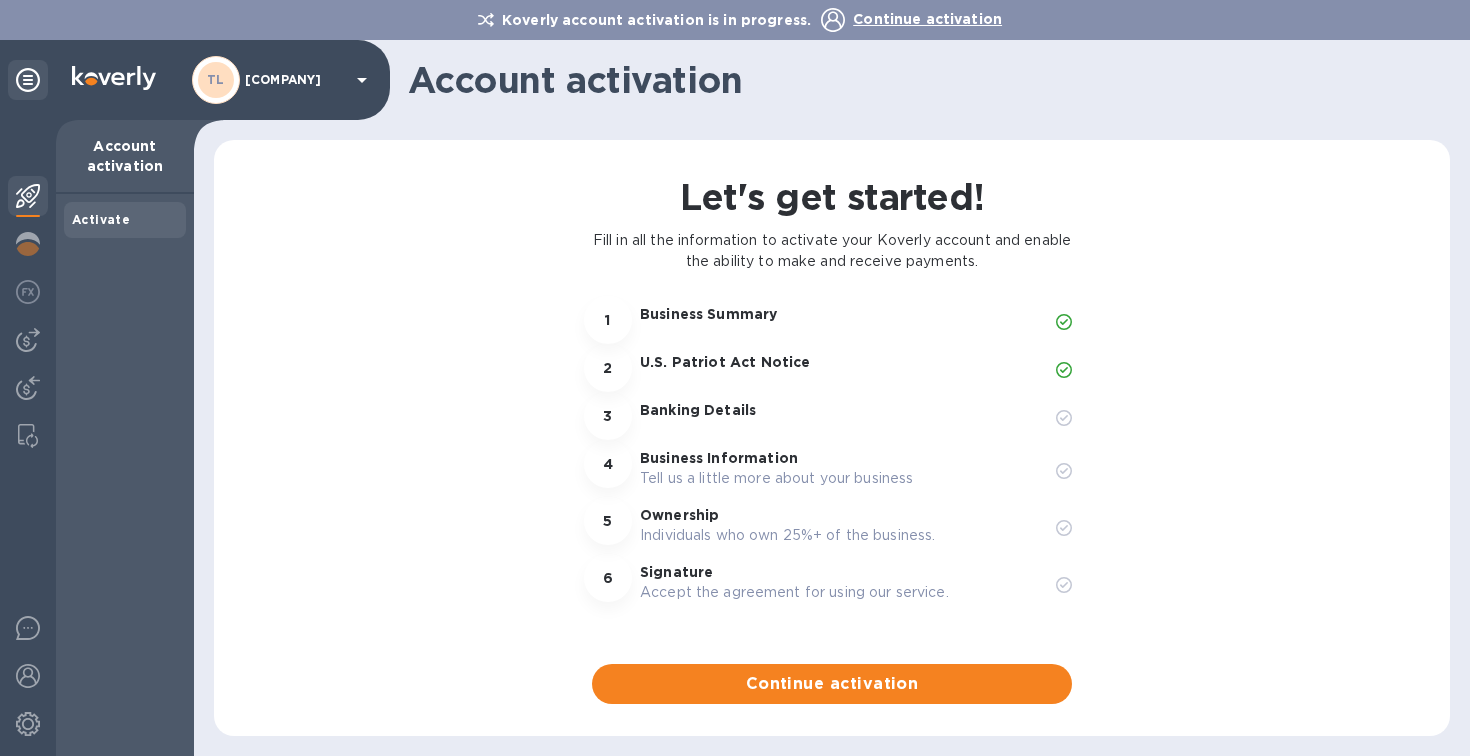 click on "Account activation" at bounding box center [923, 80] 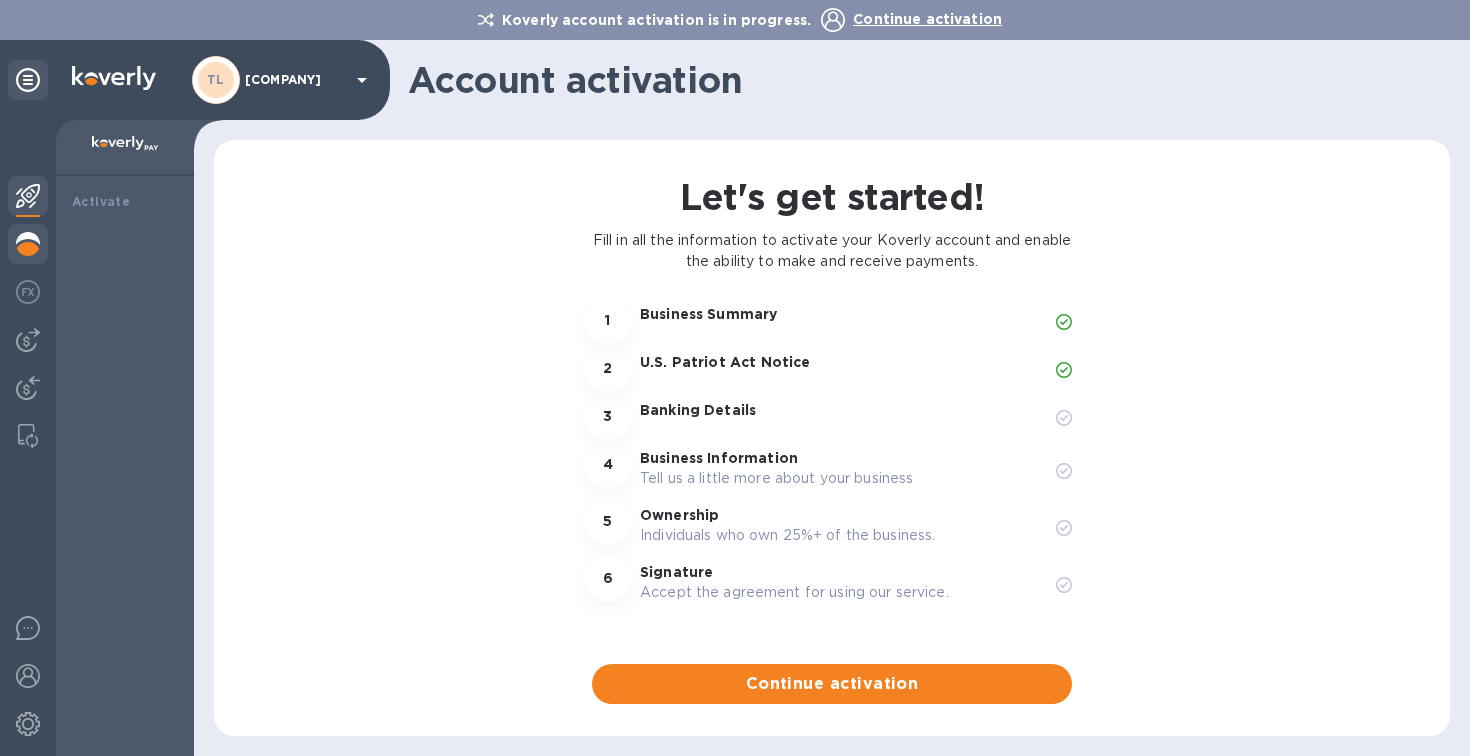 click at bounding box center (28, 244) 